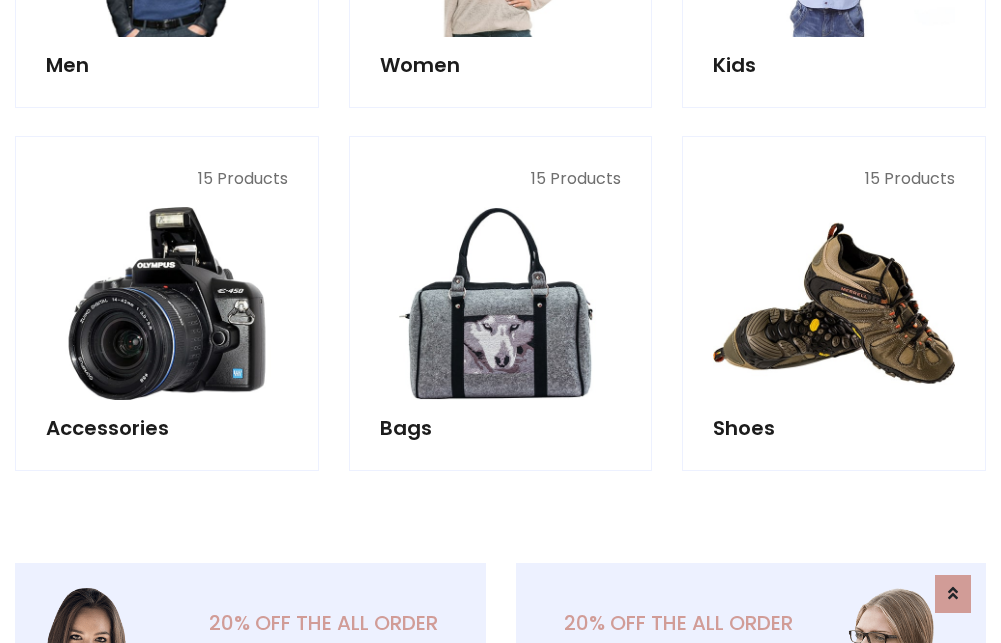 scroll, scrollTop: 853, scrollLeft: 0, axis: vertical 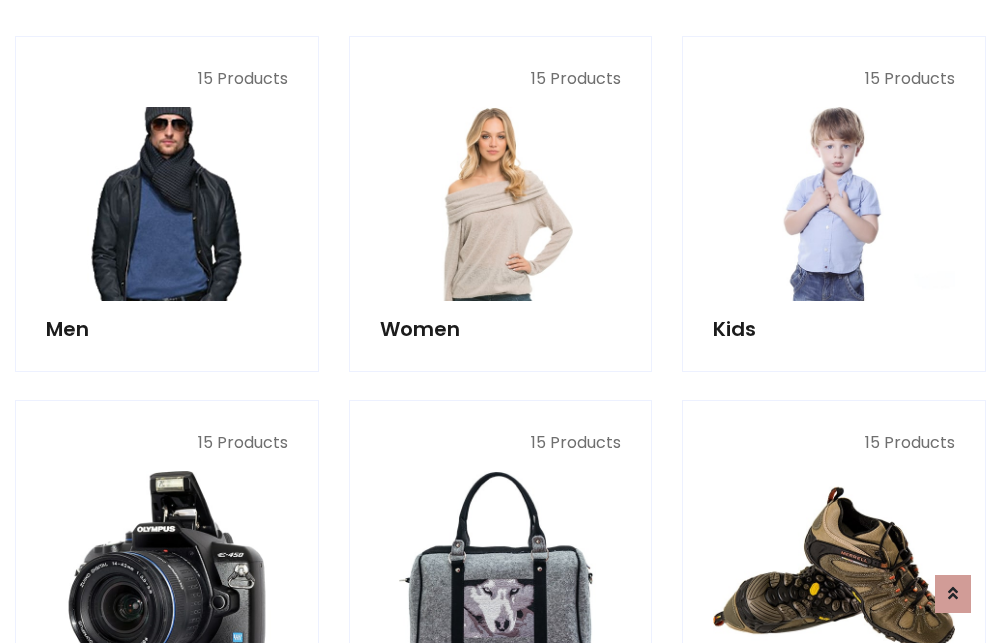 click at bounding box center [167, 204] 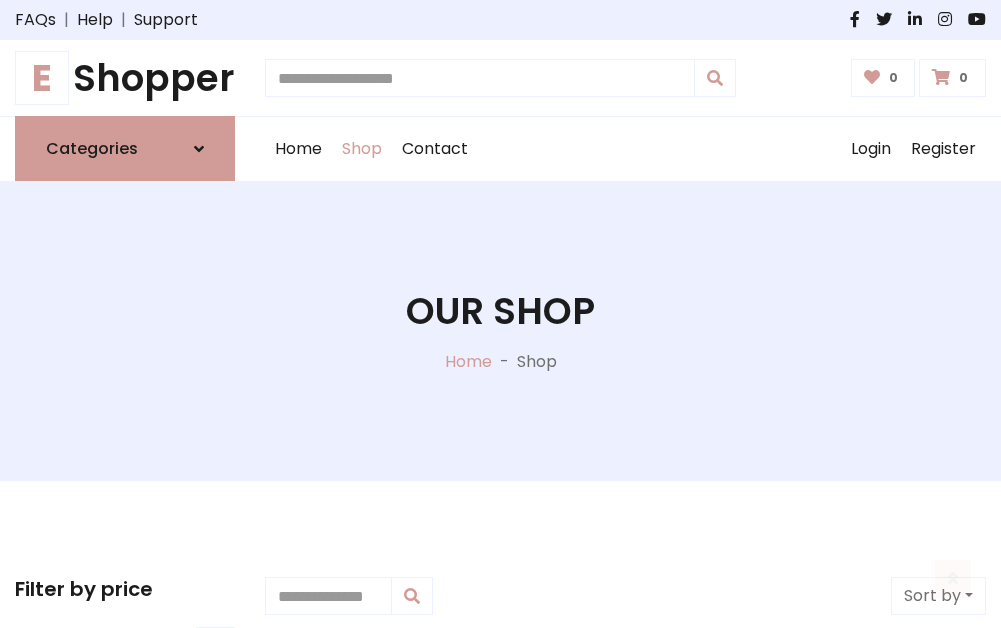 scroll, scrollTop: 807, scrollLeft: 0, axis: vertical 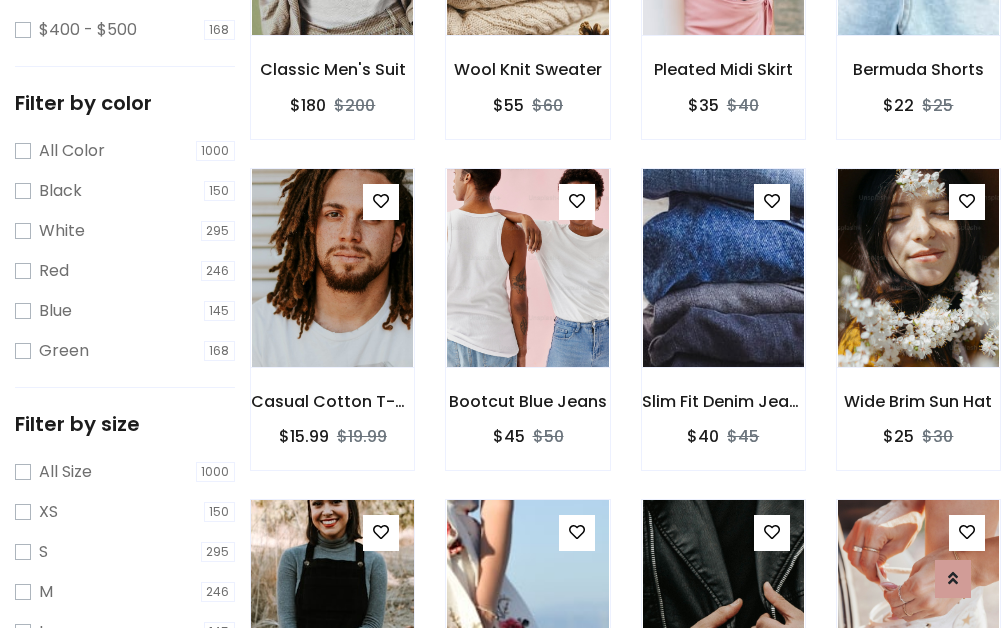 click at bounding box center [332, 599] 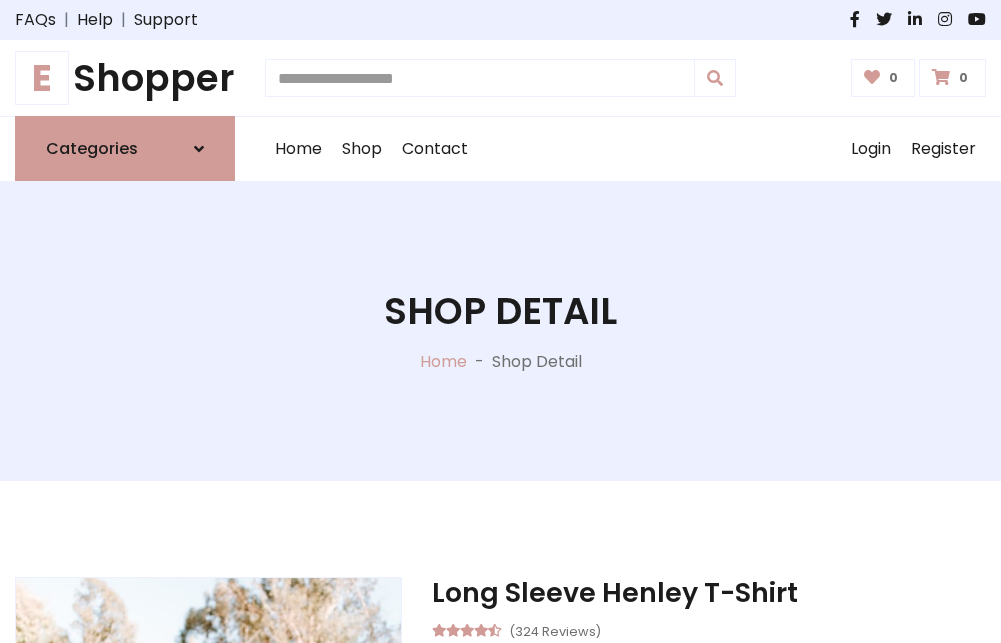 scroll, scrollTop: 0, scrollLeft: 0, axis: both 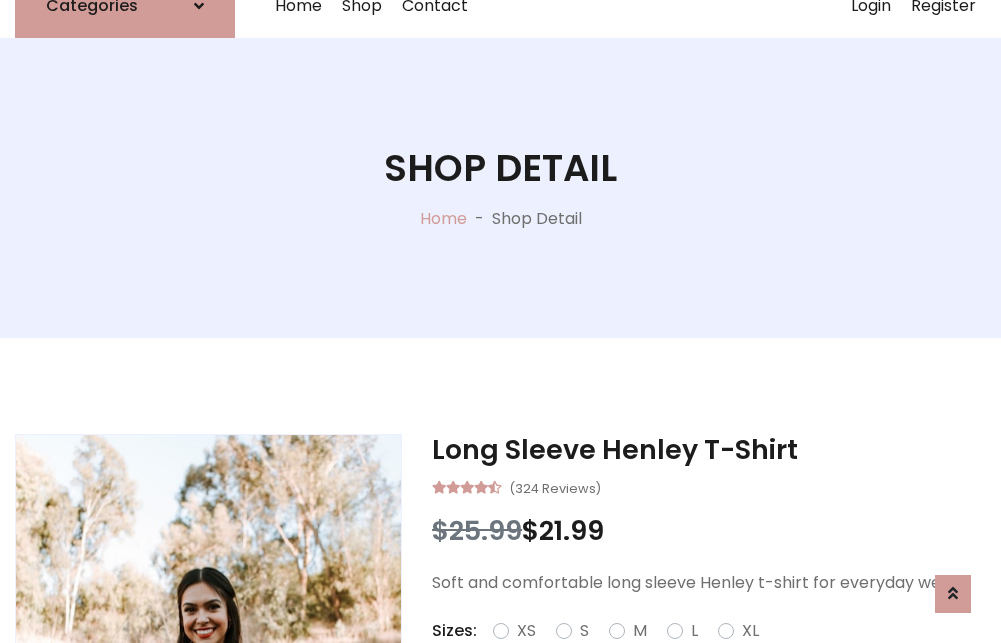 click on "Red" at bounding box center [722, 655] 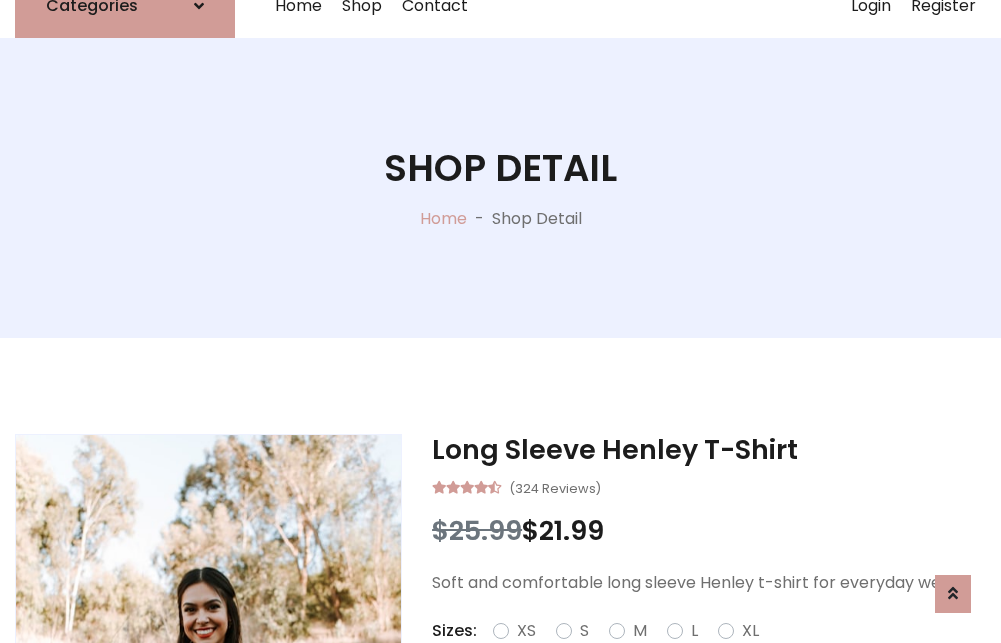 scroll, scrollTop: 167, scrollLeft: 0, axis: vertical 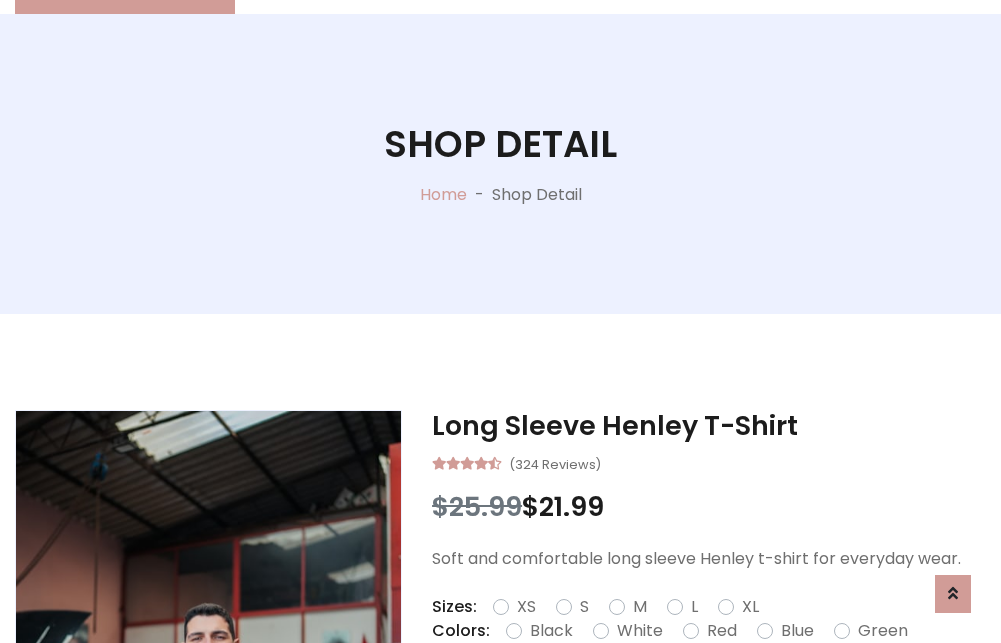 click on "Add To Cart" at bounding box center [653, 694] 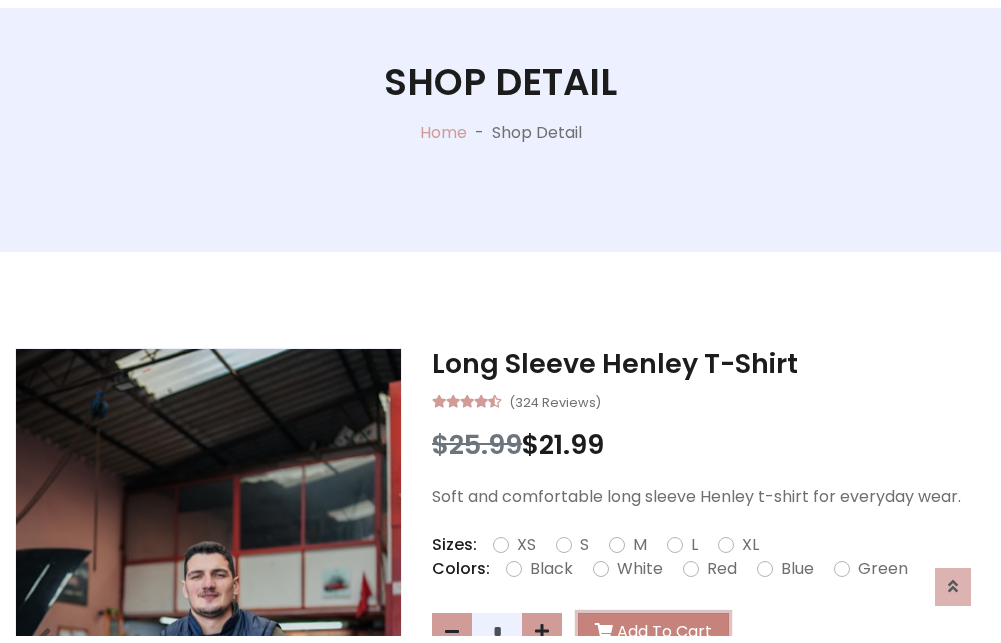 scroll, scrollTop: 0, scrollLeft: 0, axis: both 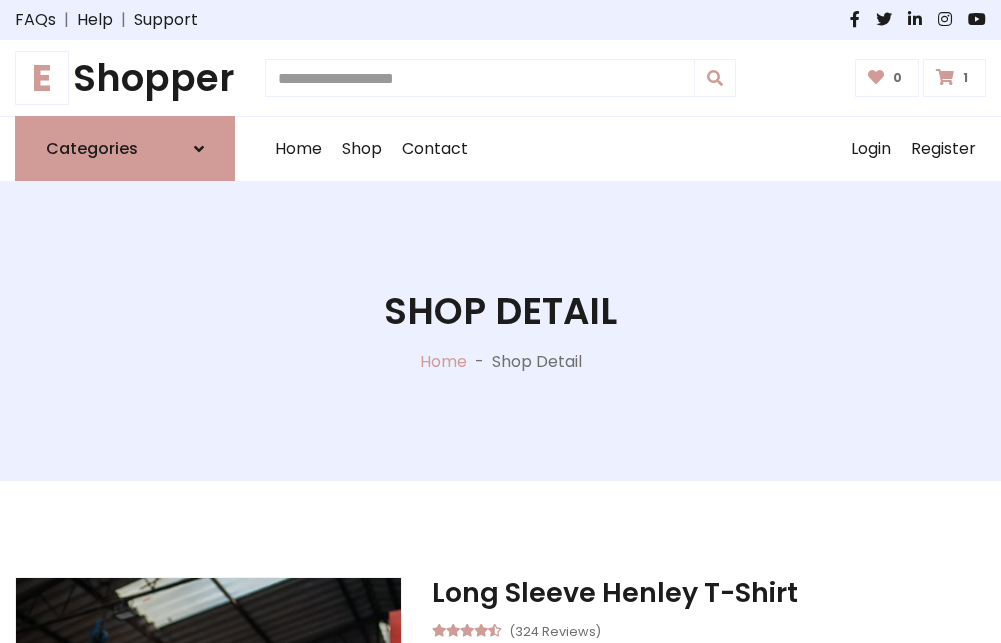 click at bounding box center (945, 77) 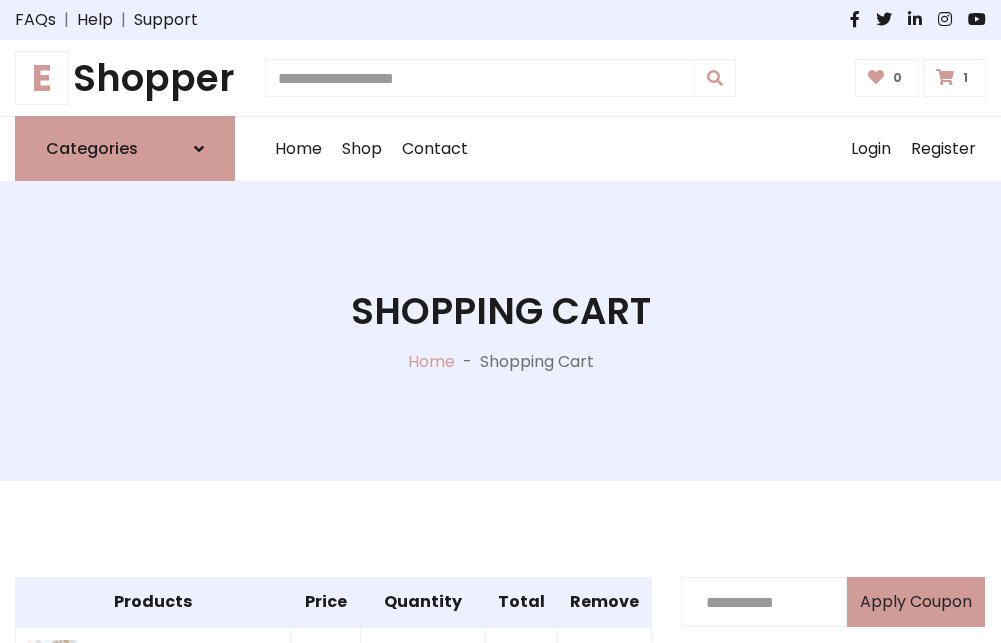 scroll, scrollTop: 474, scrollLeft: 0, axis: vertical 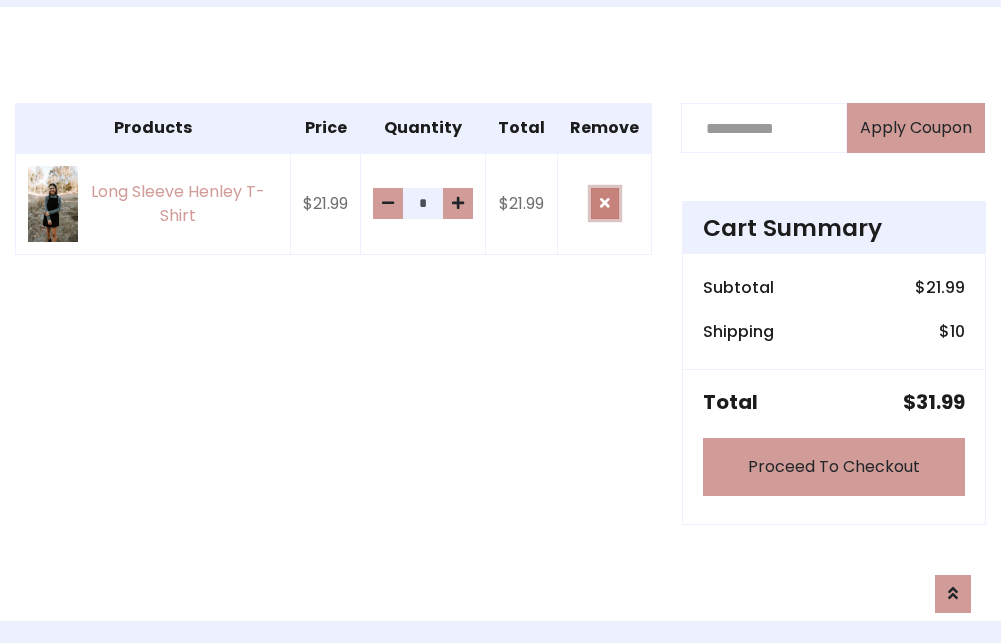 click at bounding box center [605, 203] 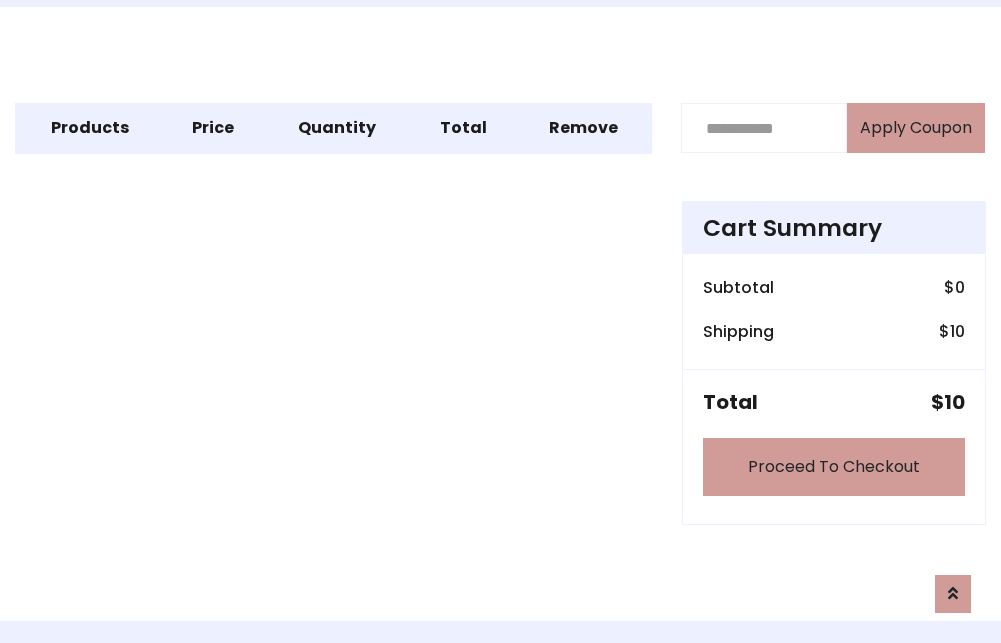 scroll, scrollTop: 247, scrollLeft: 0, axis: vertical 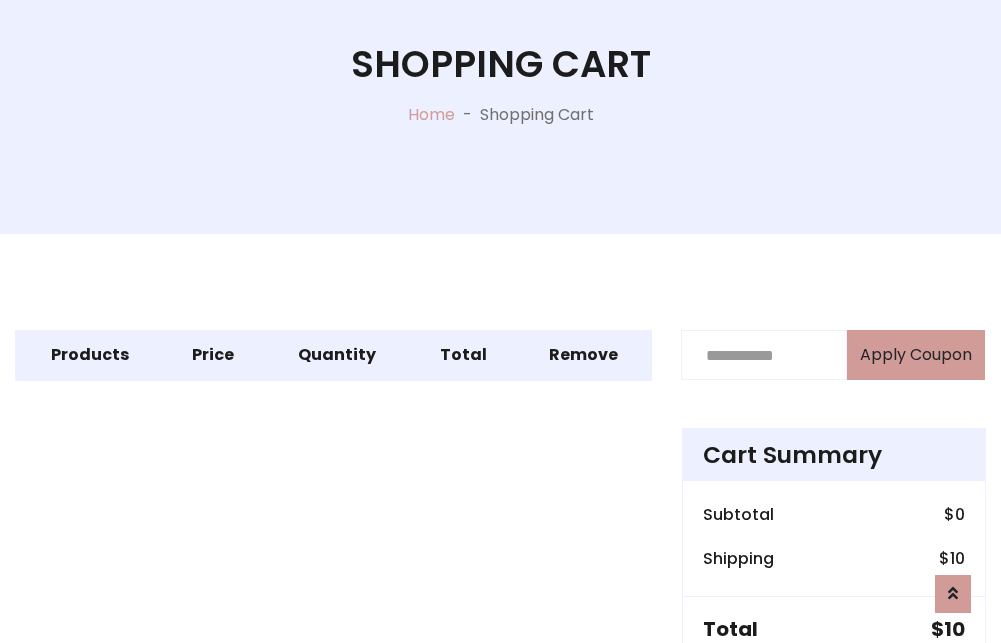 click on "Proceed To Checkout" at bounding box center [834, 694] 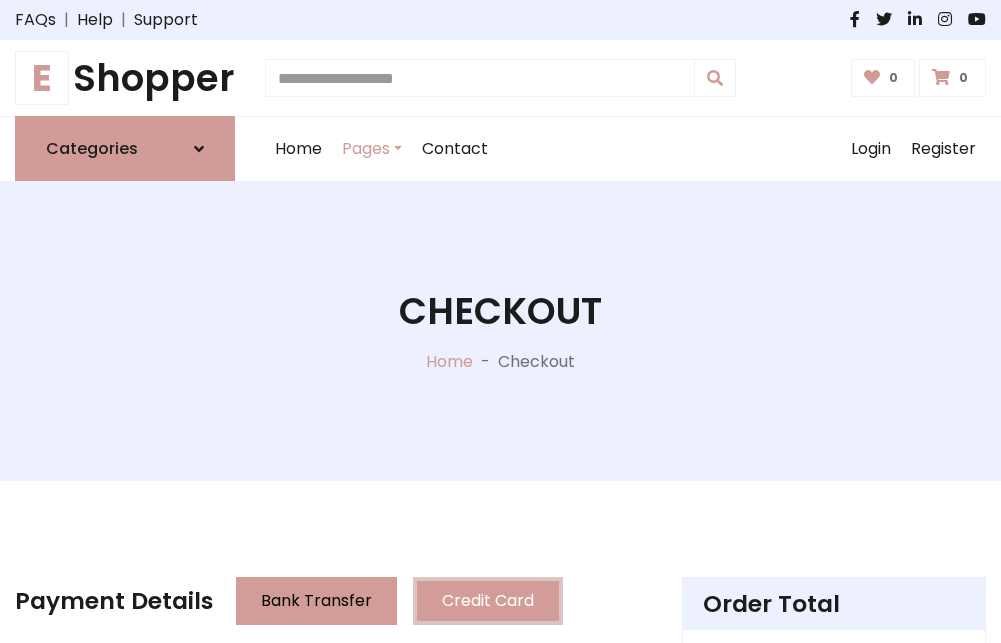 scroll, scrollTop: 137, scrollLeft: 0, axis: vertical 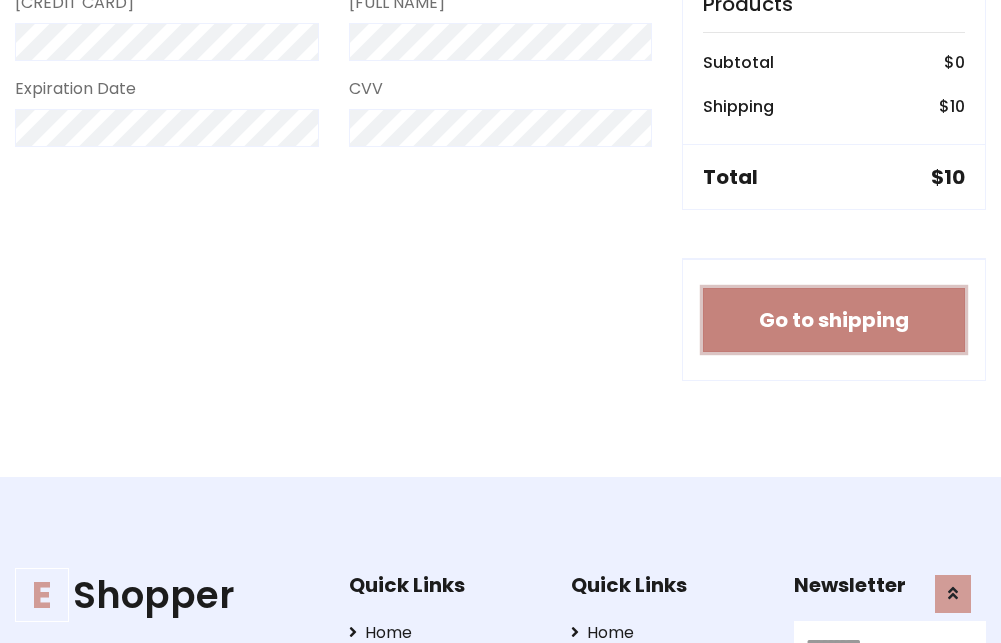 click on "Go to shipping" at bounding box center (834, 320) 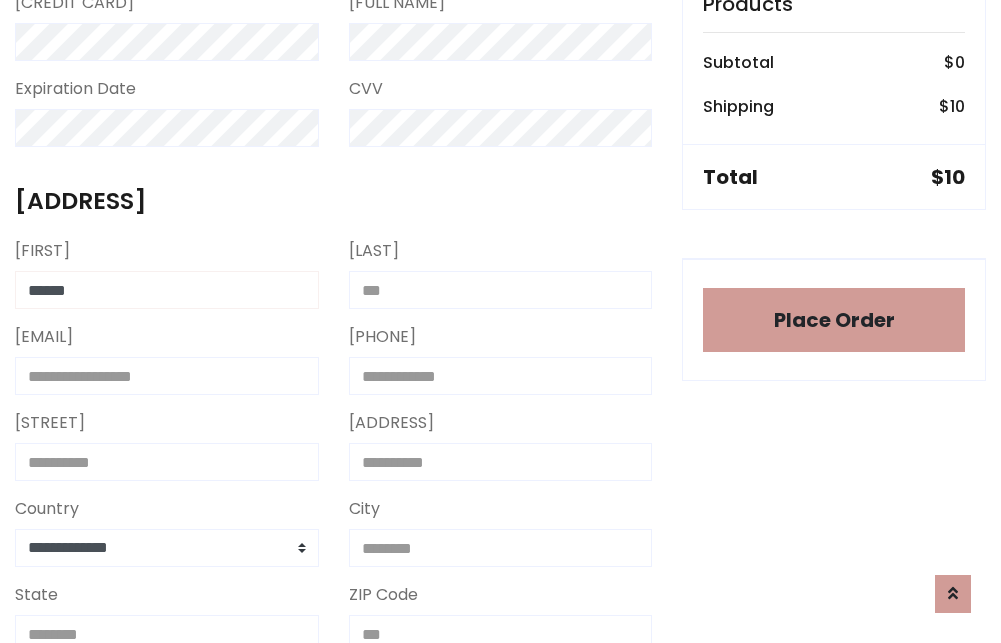 type on "******" 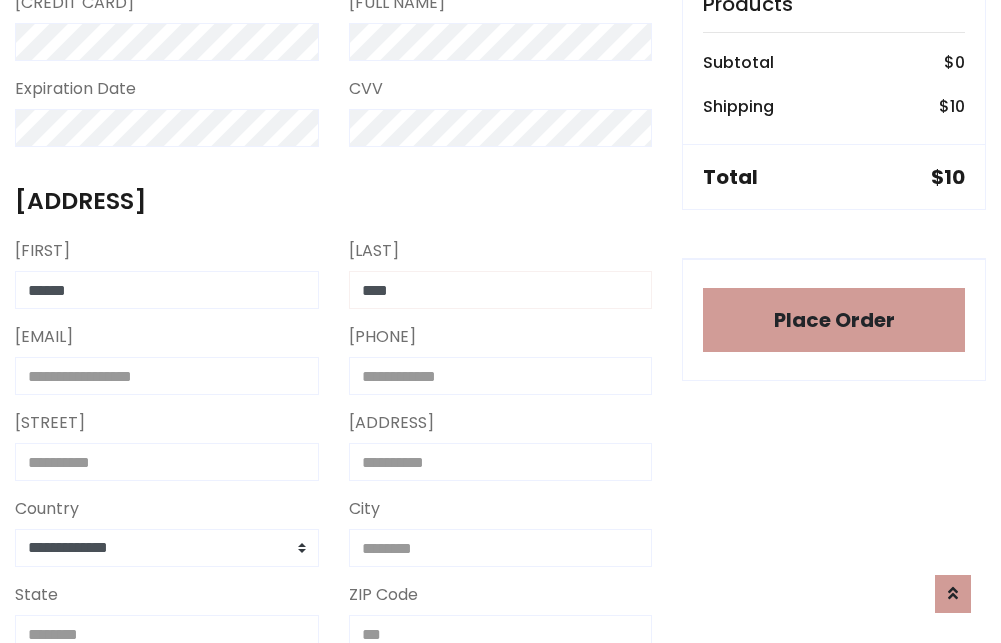 type on "****" 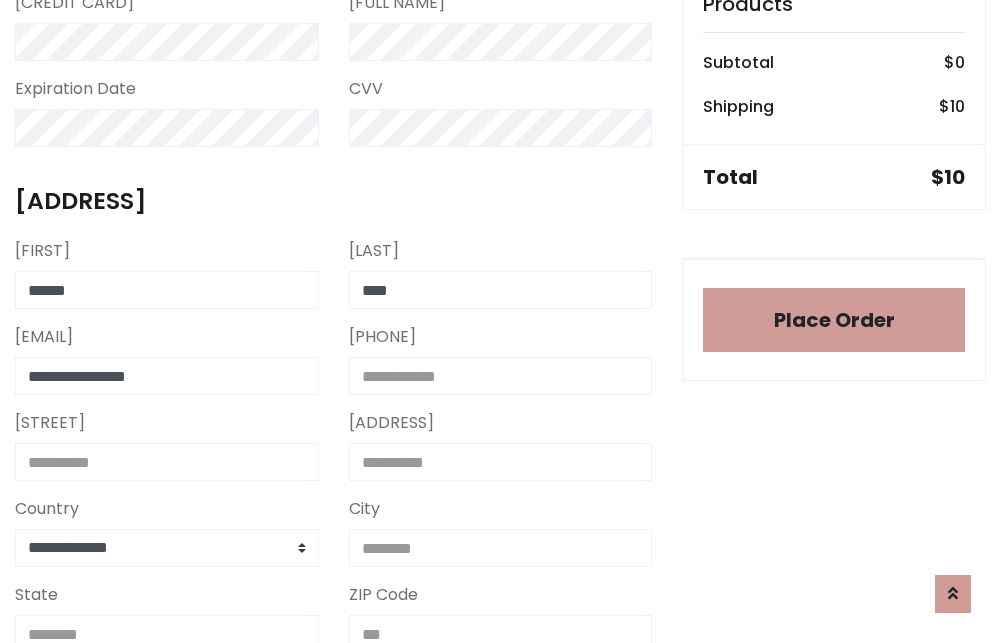 type on "**********" 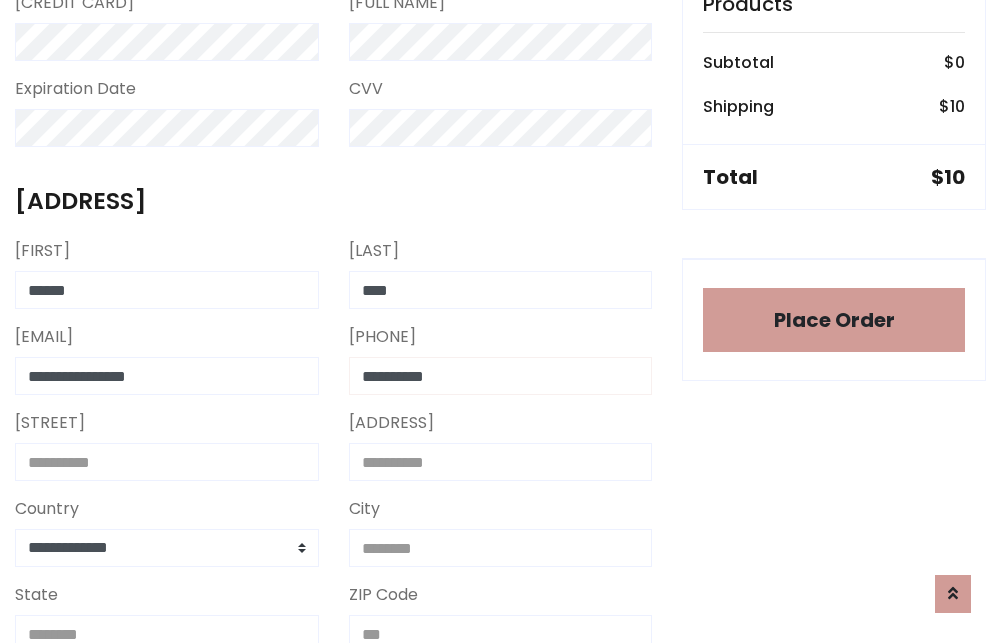 type on "**********" 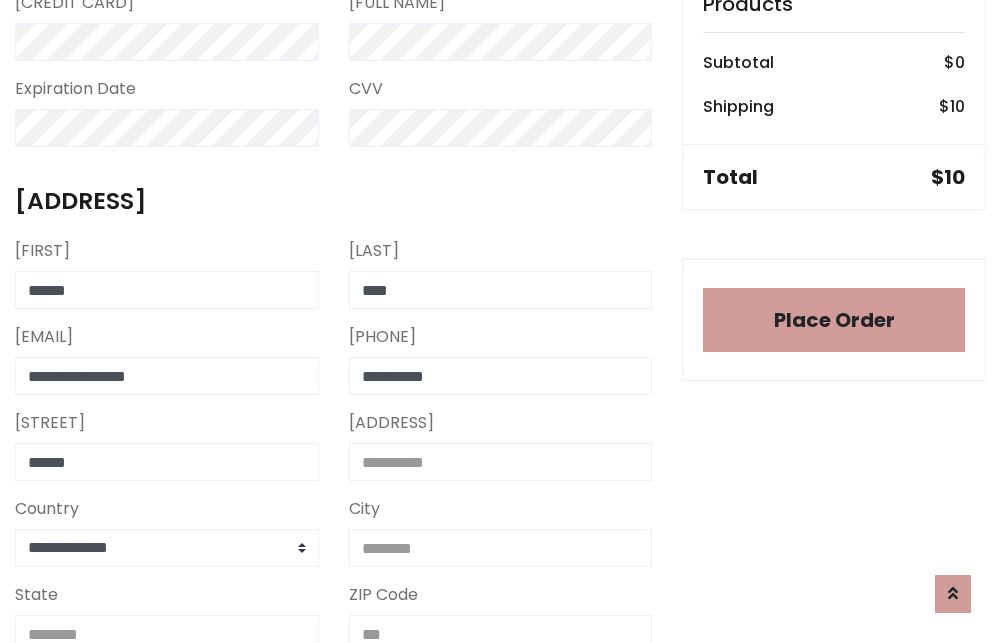type on "******" 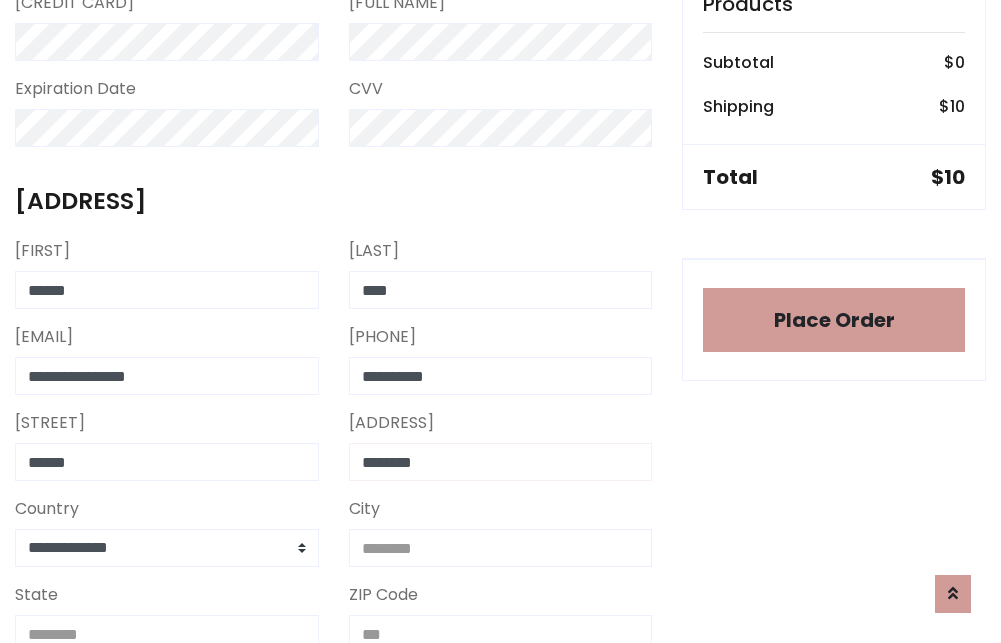 type on "********" 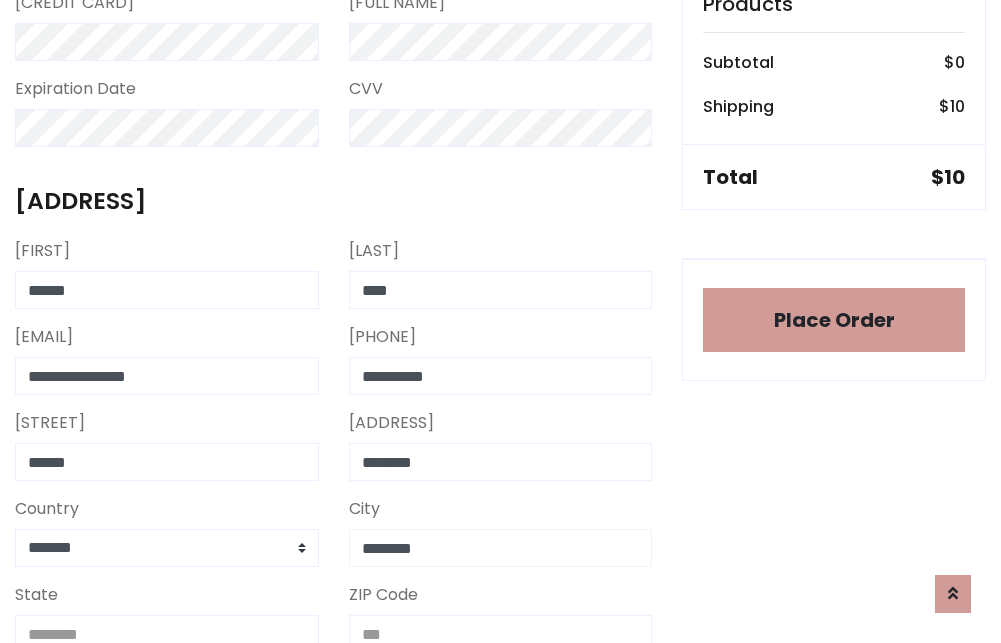 type on "********" 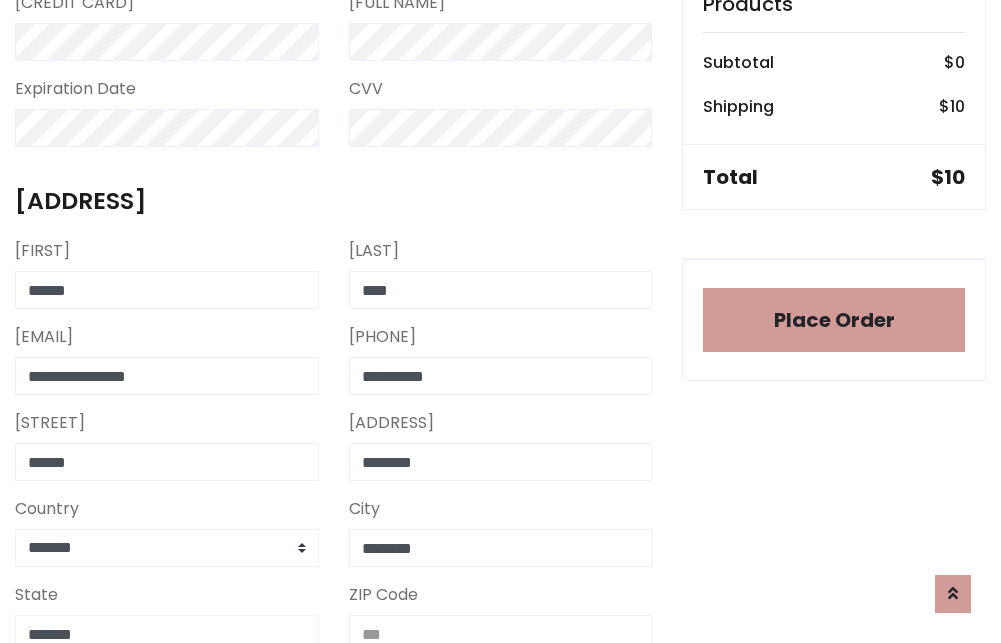 scroll, scrollTop: 669, scrollLeft: 0, axis: vertical 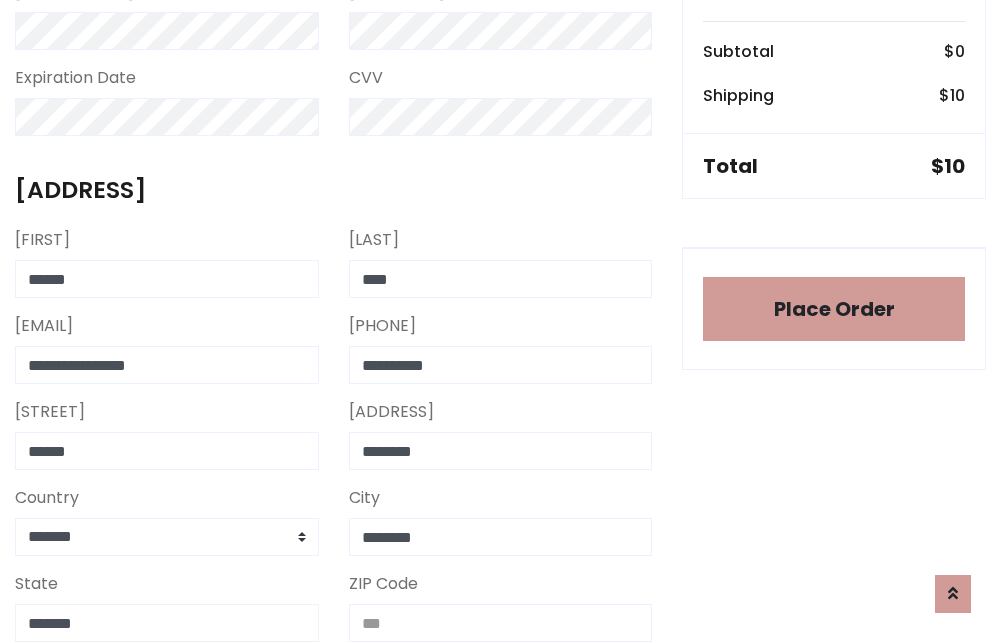 type on "*******" 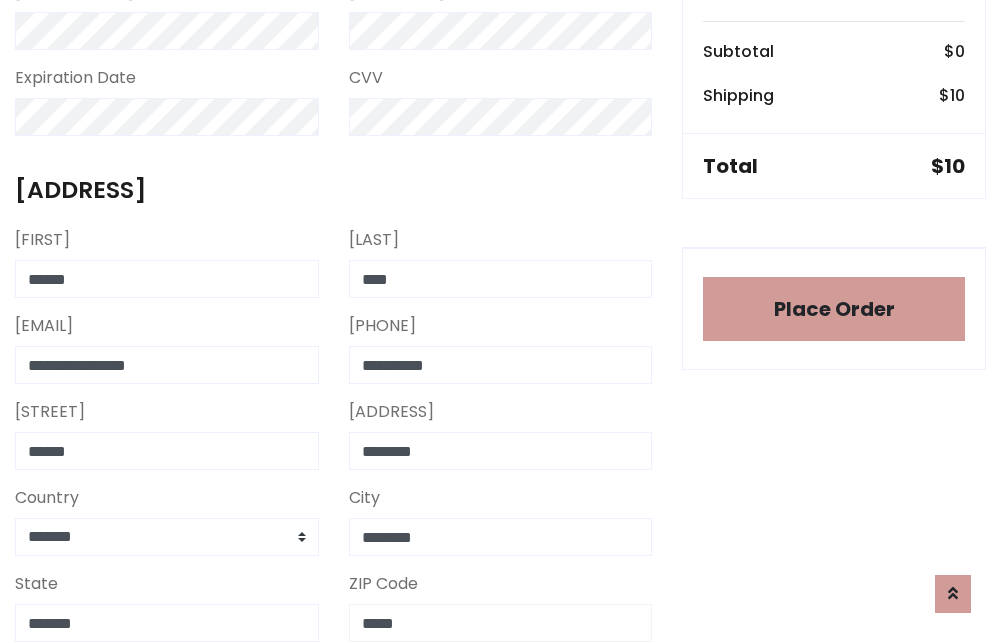 scroll, scrollTop: 403, scrollLeft: 0, axis: vertical 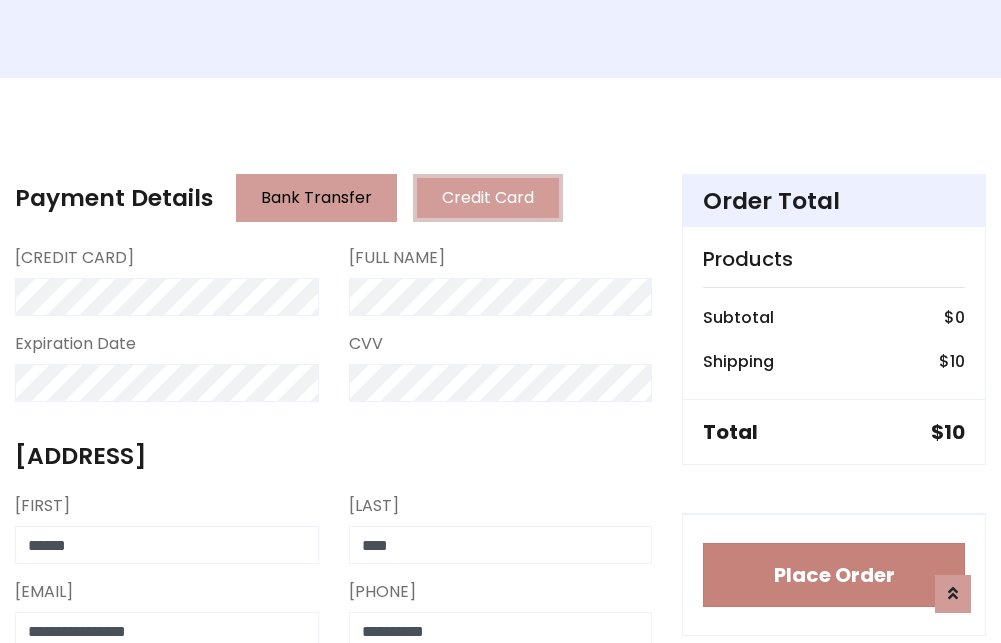 type on "*****" 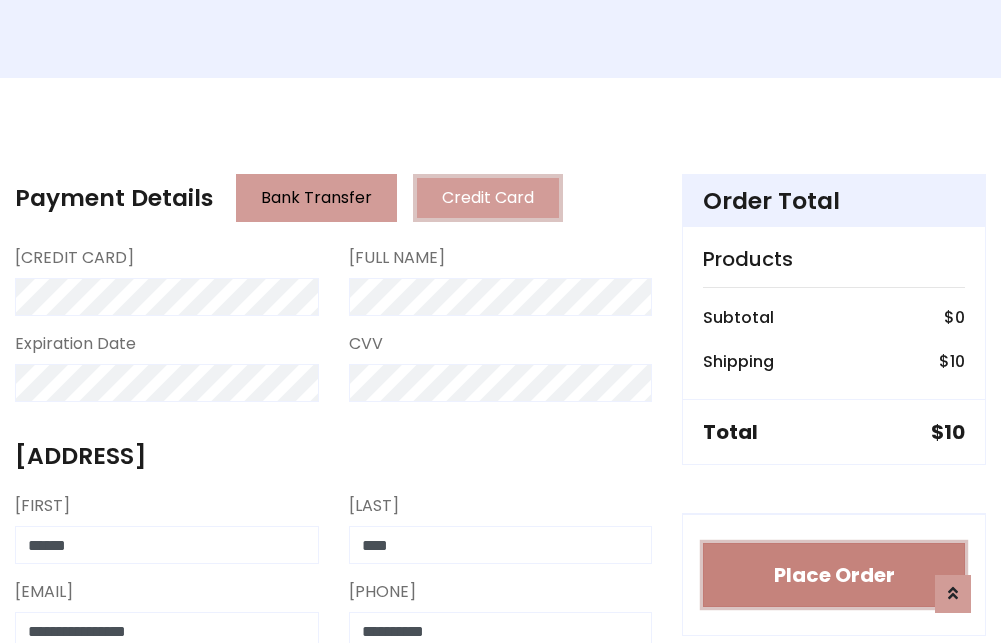 click on "Place Order" at bounding box center [834, 575] 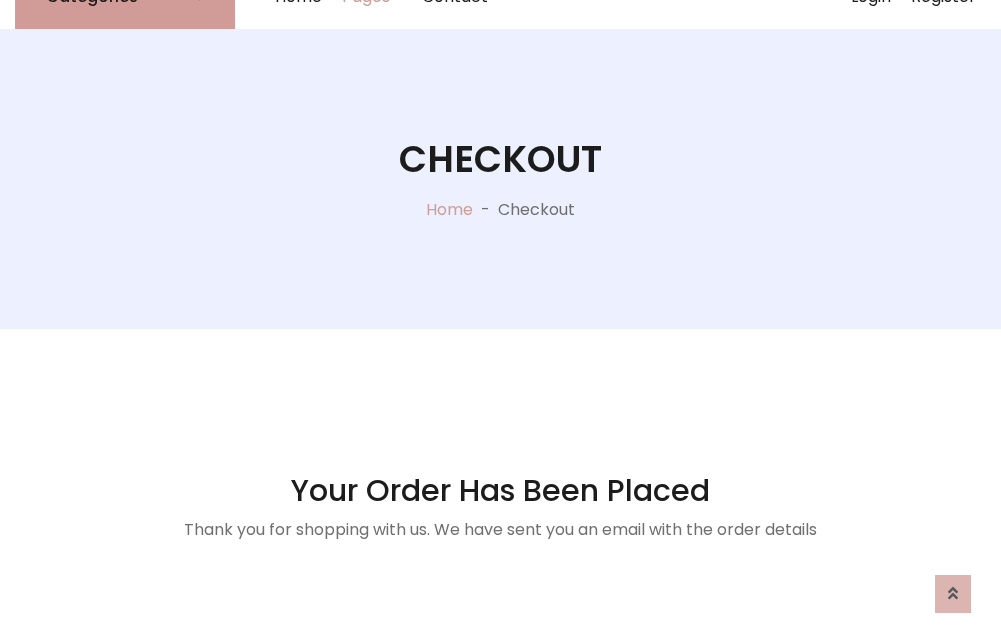 scroll, scrollTop: 0, scrollLeft: 0, axis: both 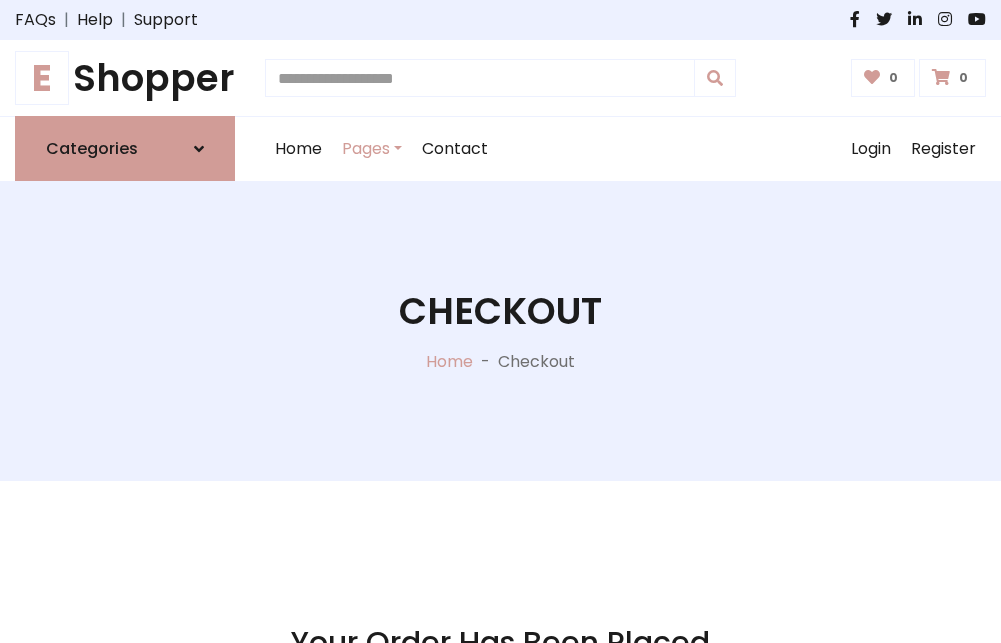click on "E Shopper" at bounding box center (125, 78) 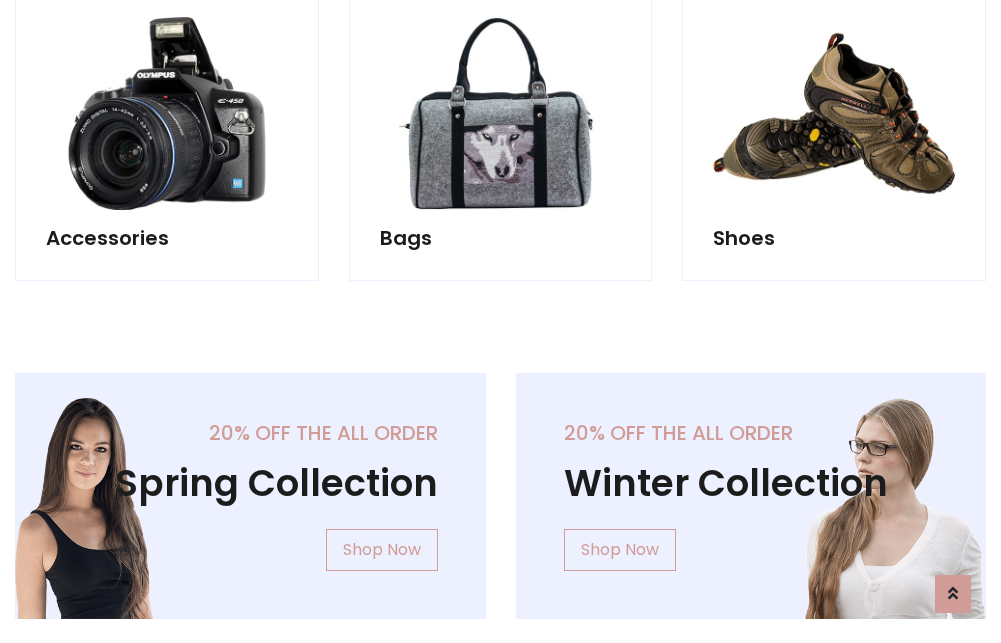 scroll, scrollTop: 770, scrollLeft: 0, axis: vertical 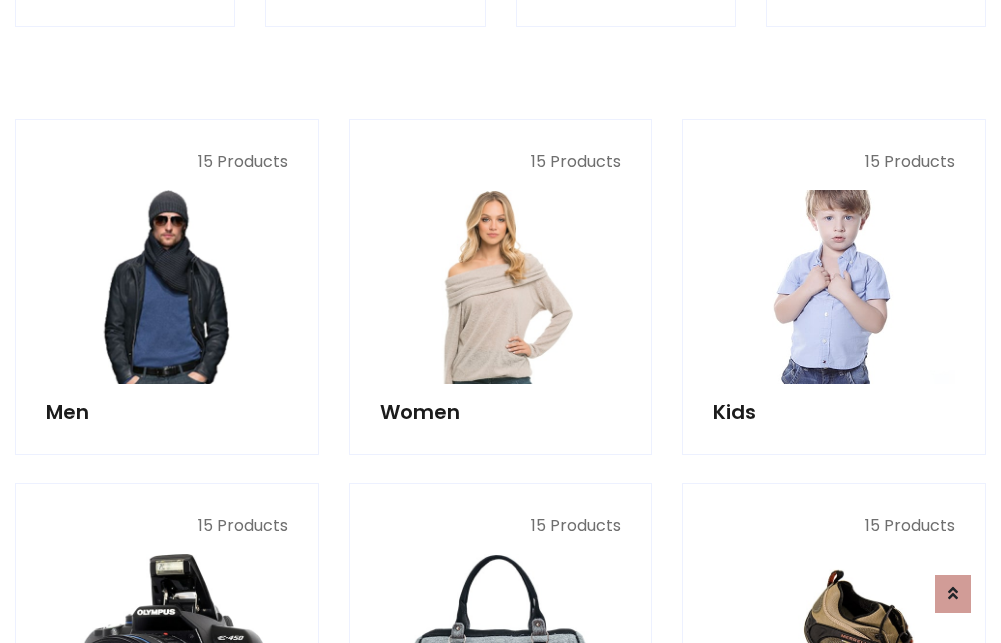 click at bounding box center (834, 287) 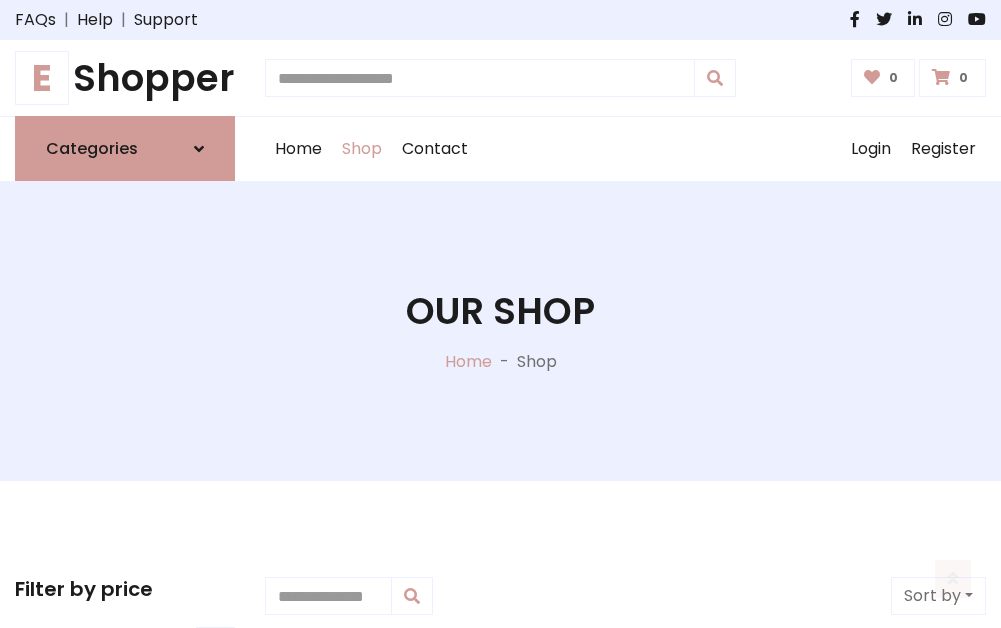 scroll, scrollTop: 549, scrollLeft: 0, axis: vertical 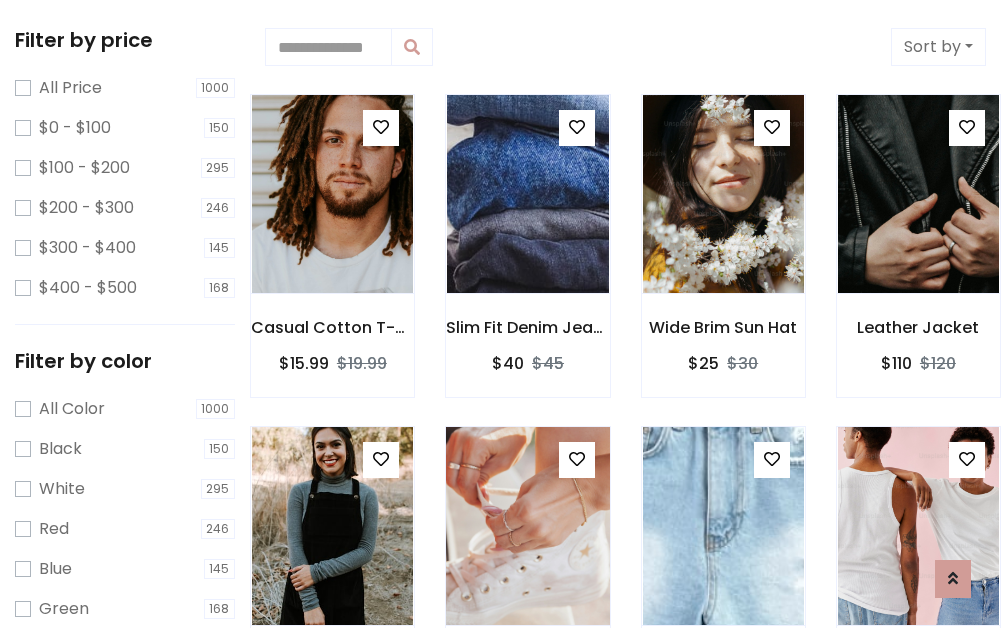 click at bounding box center [381, 127] 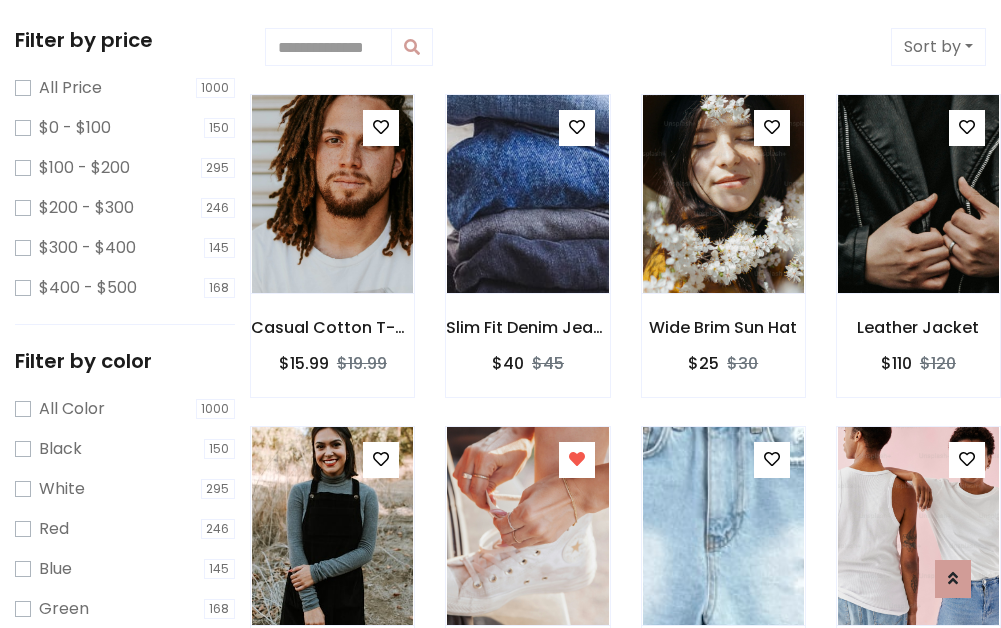 click at bounding box center [527, 857] 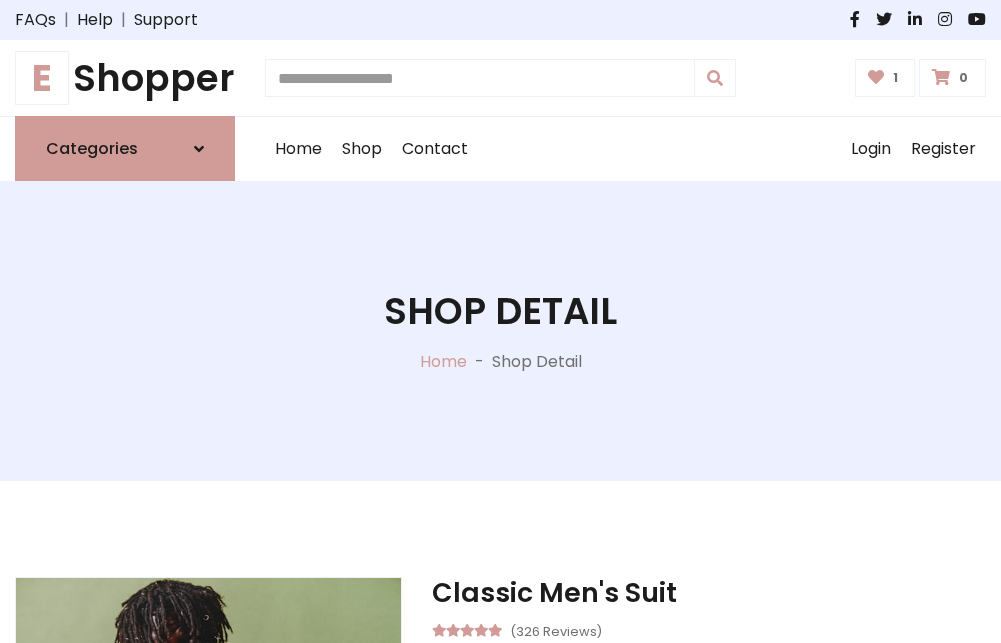 scroll, scrollTop: 262, scrollLeft: 0, axis: vertical 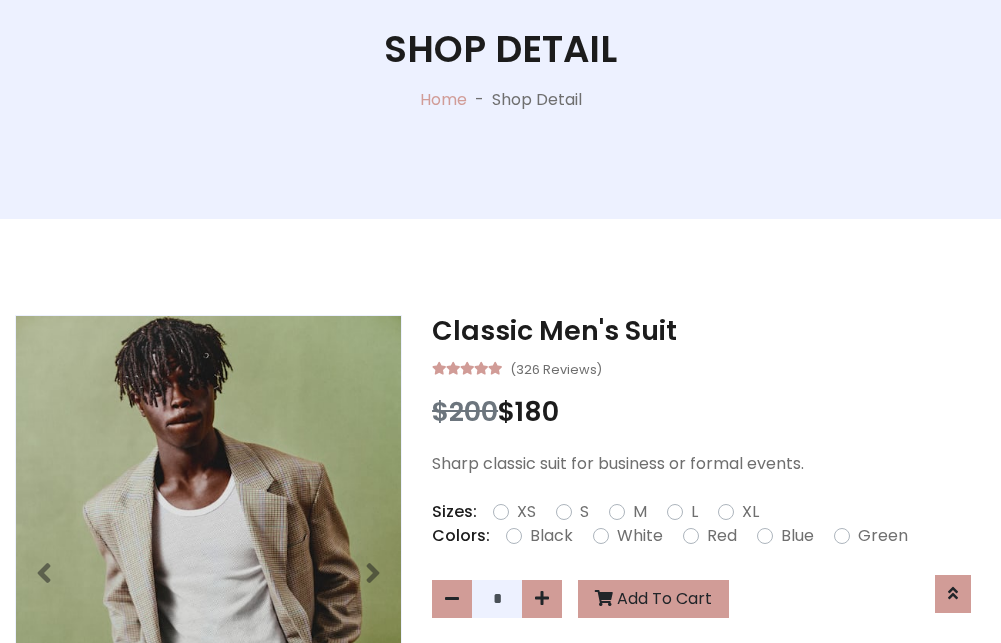 click on "XL" at bounding box center (750, 512) 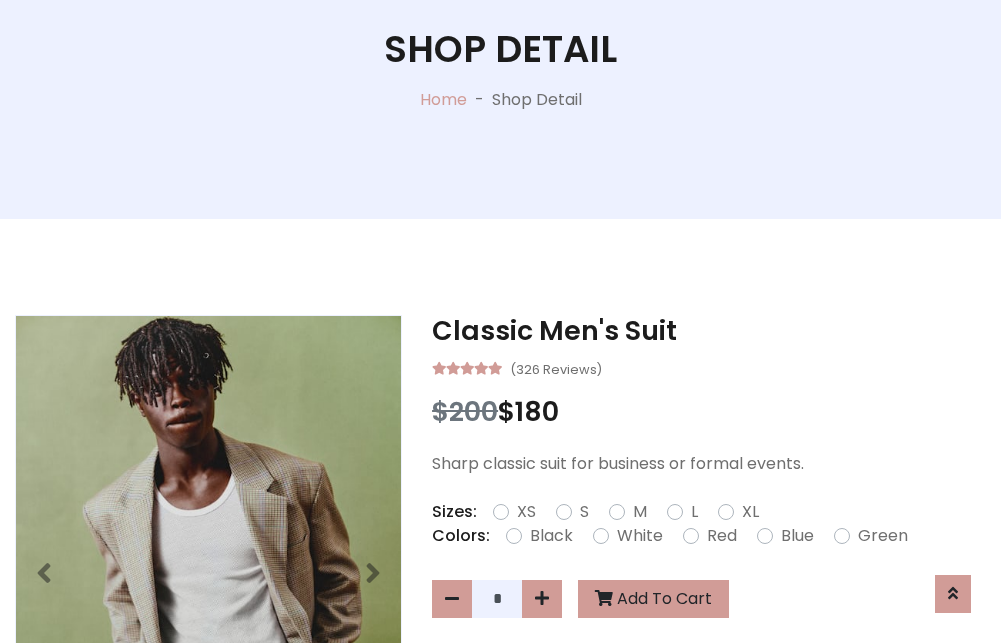 click on "Black" at bounding box center [551, 536] 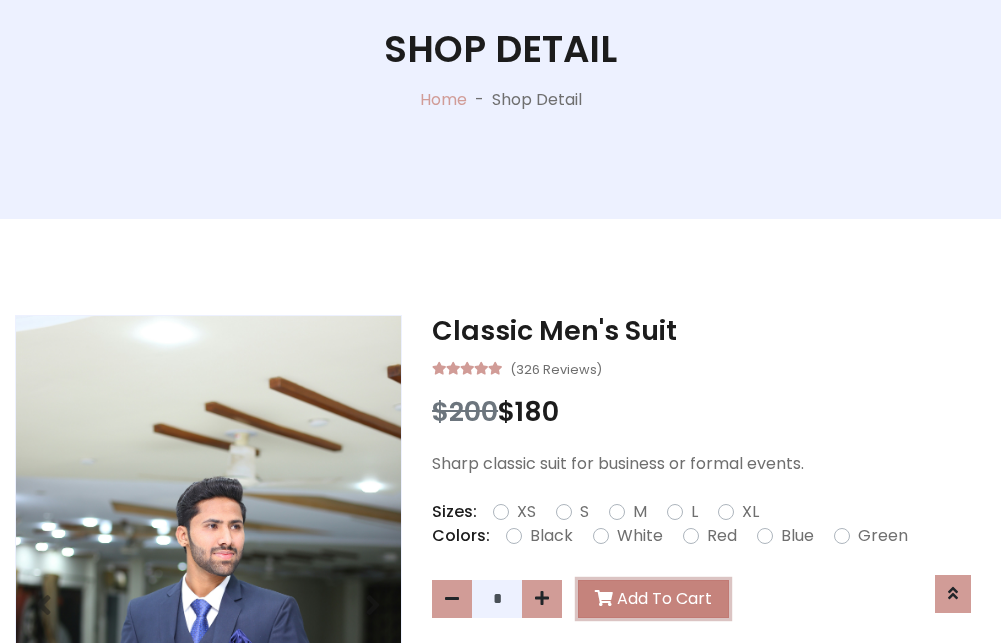 click on "Add To Cart" at bounding box center [653, 599] 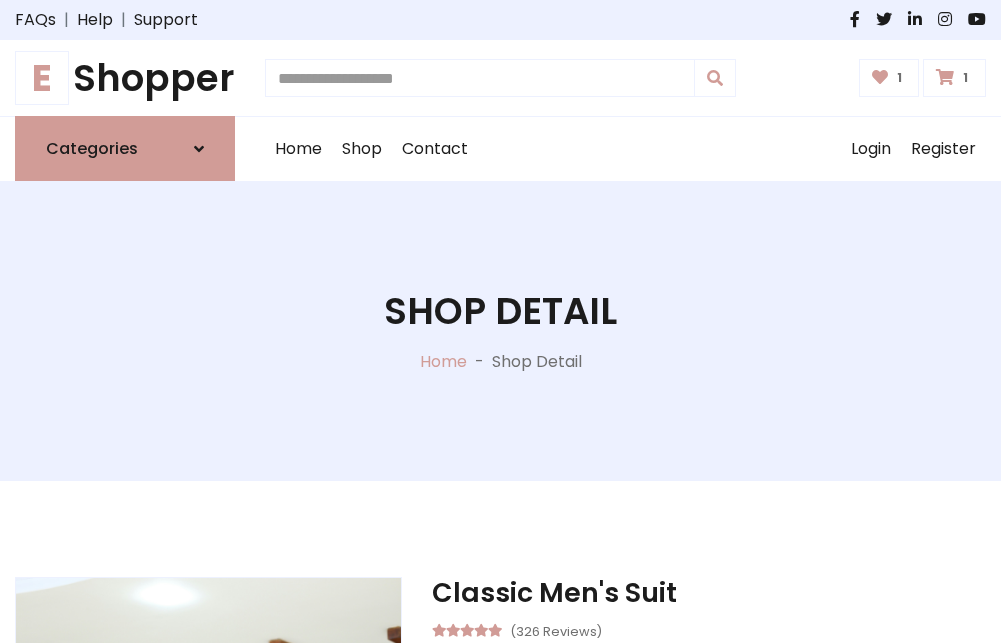 click at bounding box center [945, 77] 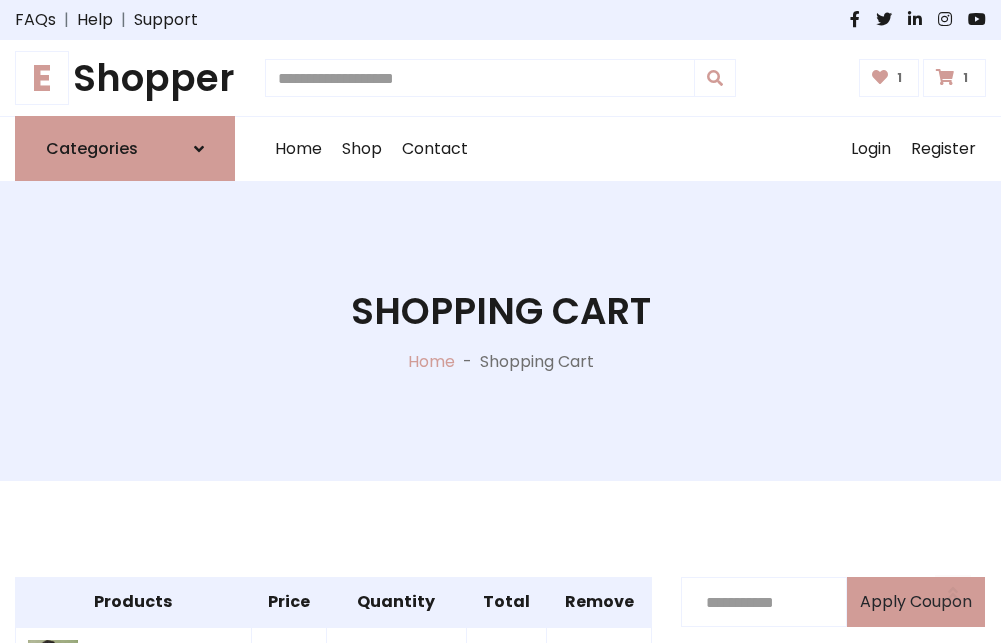 scroll, scrollTop: 570, scrollLeft: 0, axis: vertical 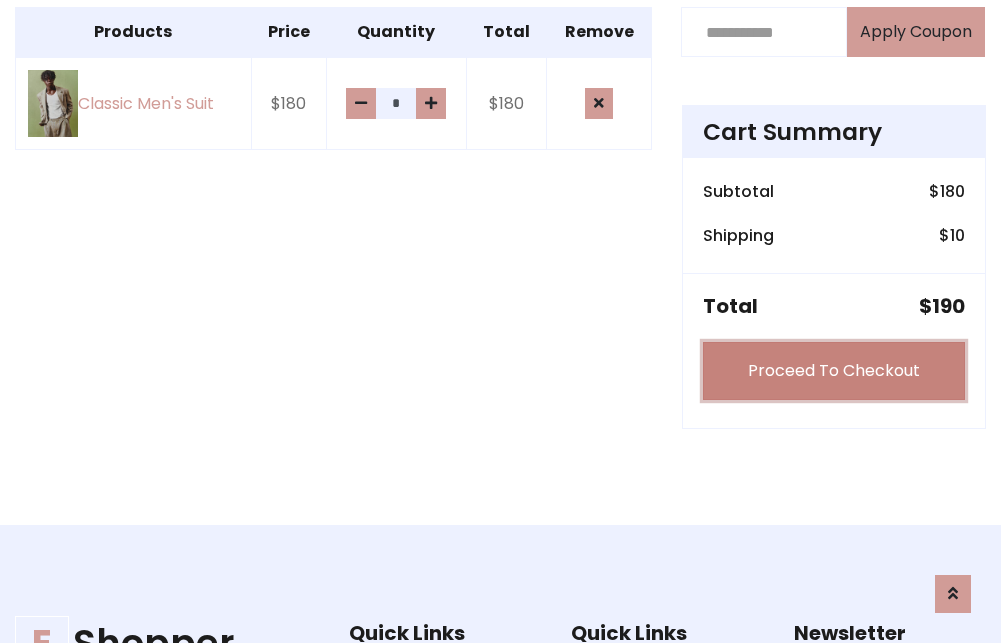 click on "Proceed To Checkout" at bounding box center [834, 371] 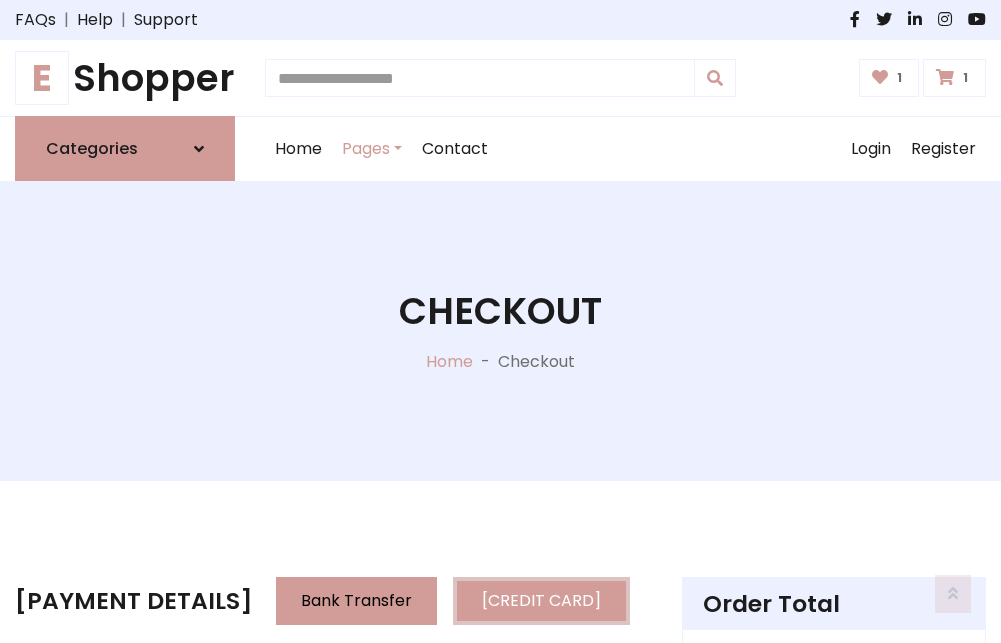 scroll, scrollTop: 201, scrollLeft: 0, axis: vertical 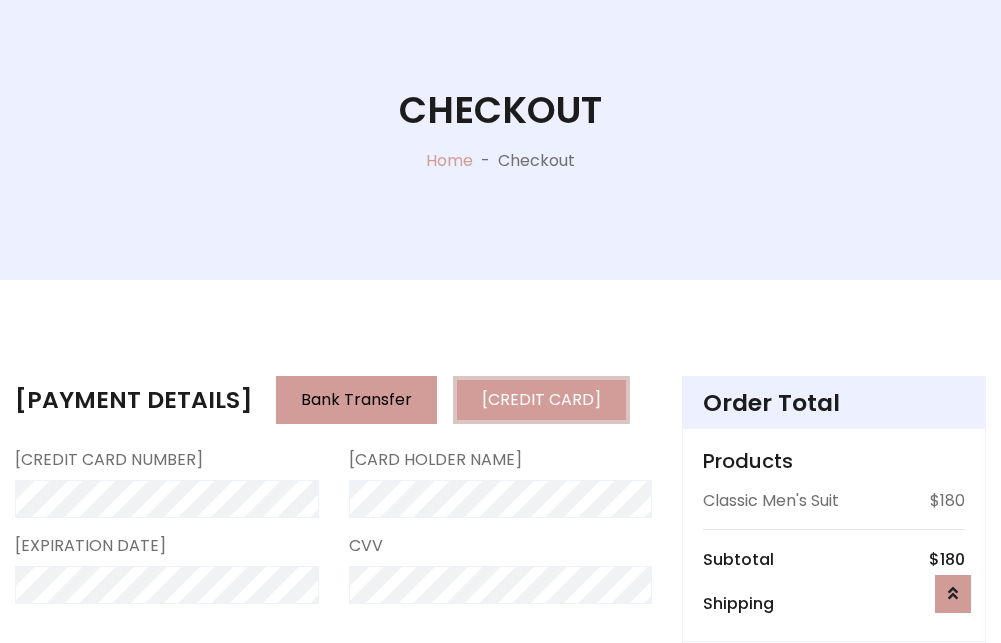 click on "Go to shipping" at bounding box center [834, 817] 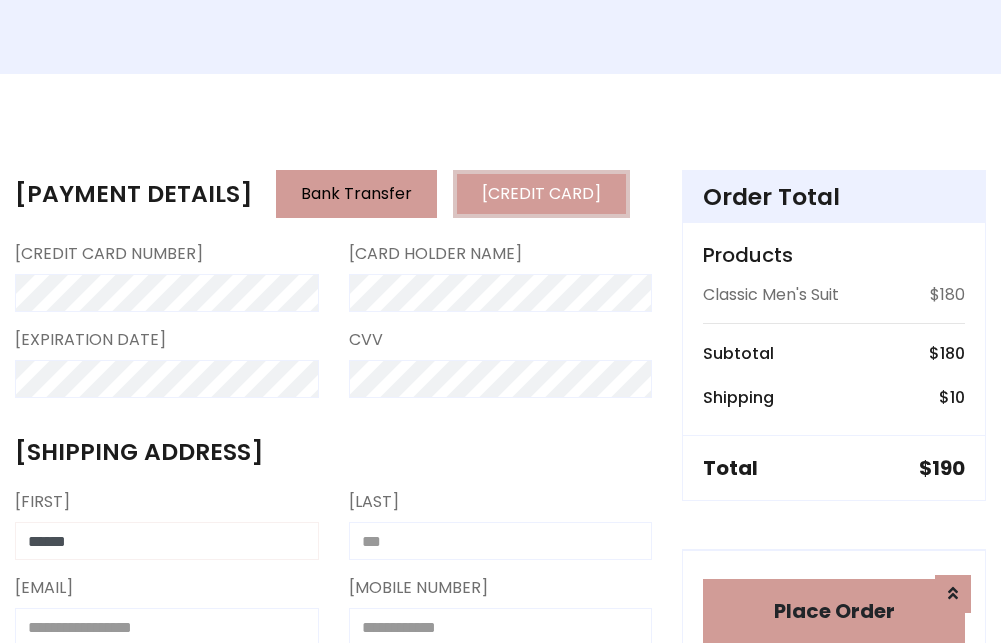 type on "******" 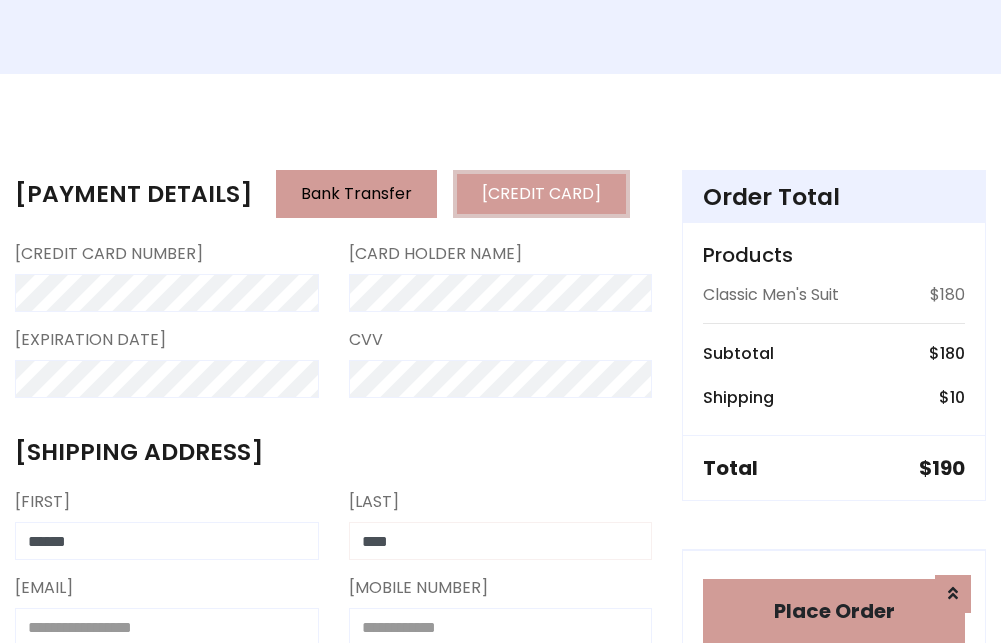 type on "****" 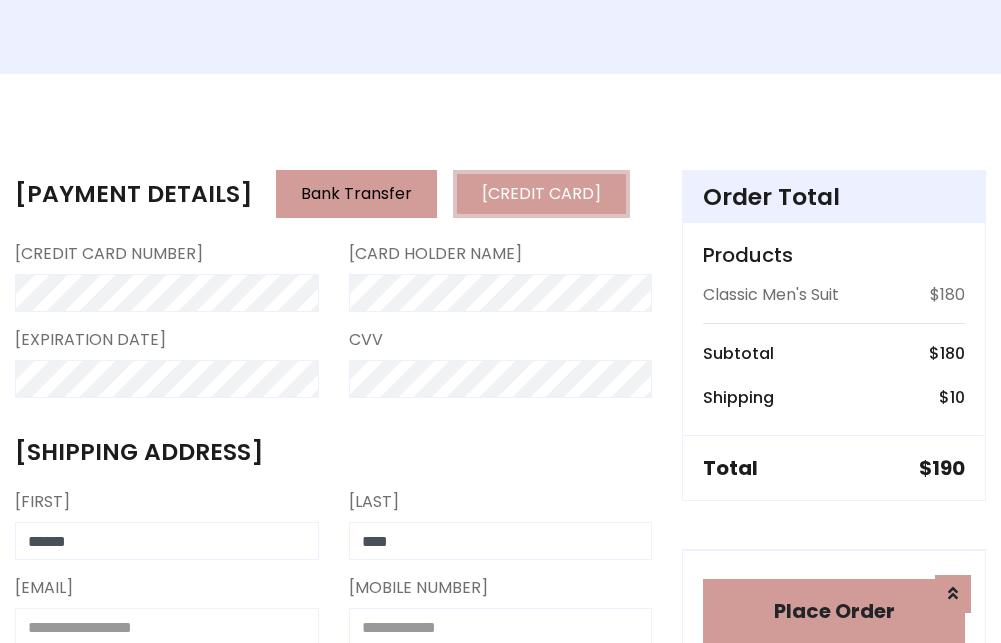 scroll, scrollTop: 411, scrollLeft: 0, axis: vertical 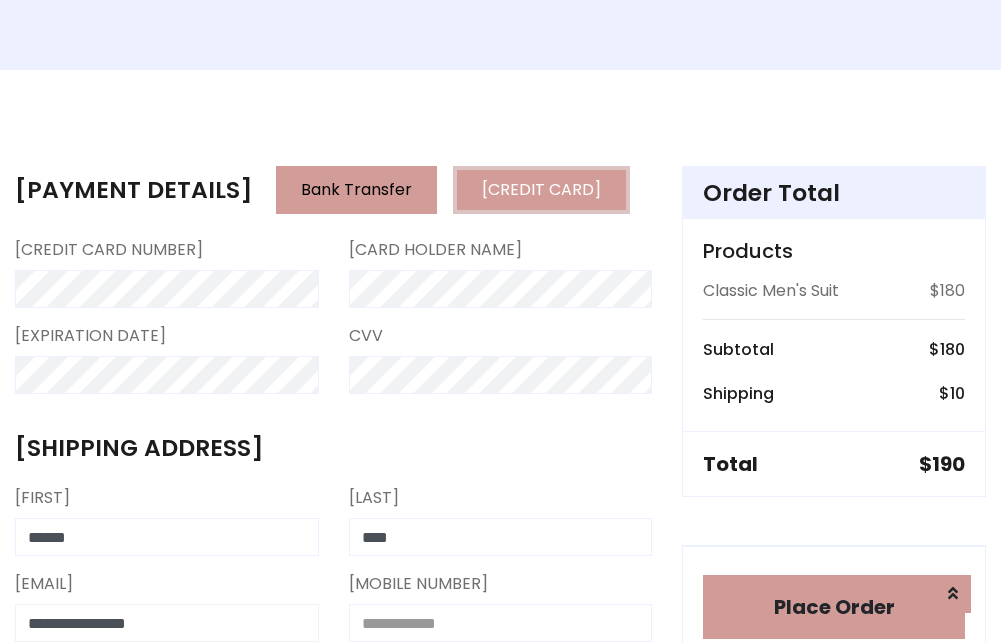 type on "**********" 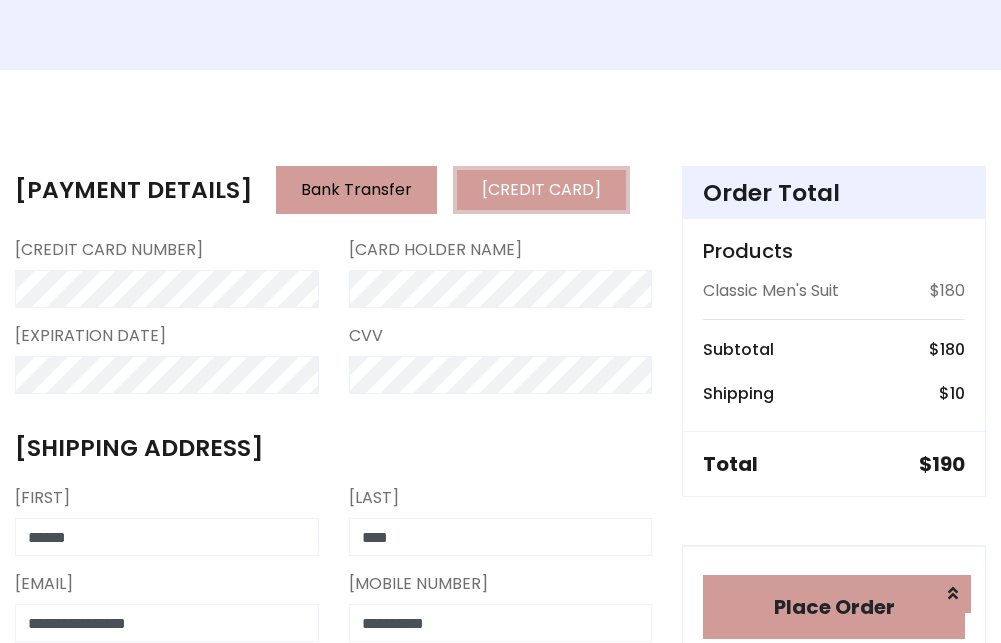 scroll, scrollTop: 573, scrollLeft: 0, axis: vertical 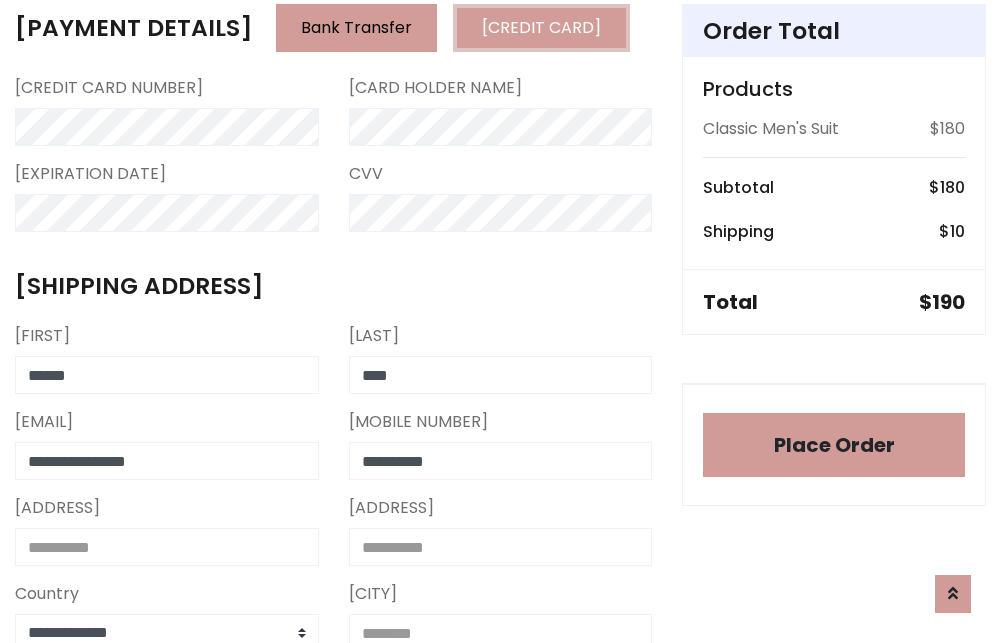 type on "**********" 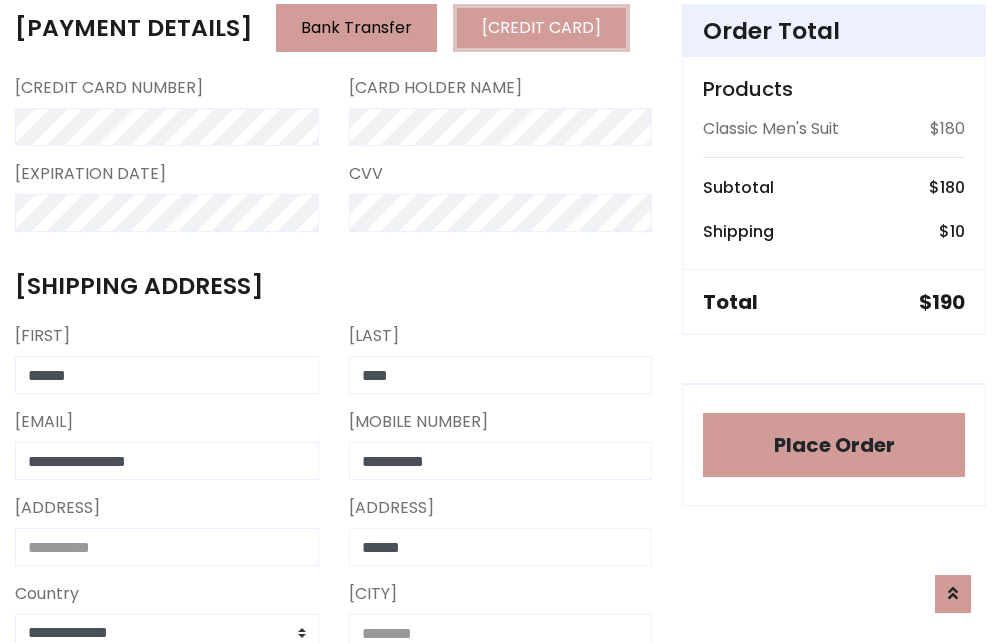 type on "******" 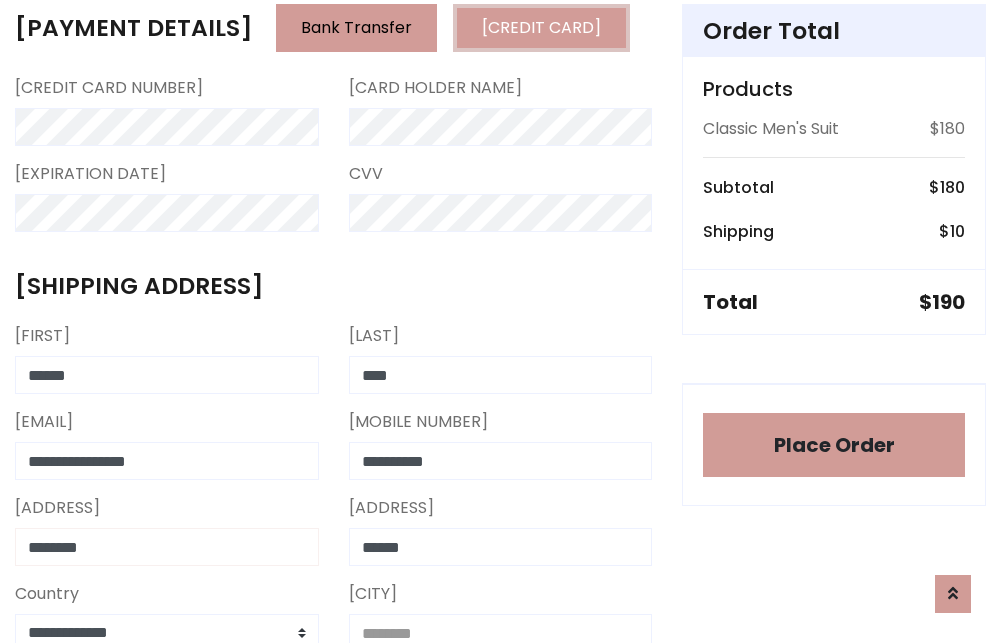 type on "********" 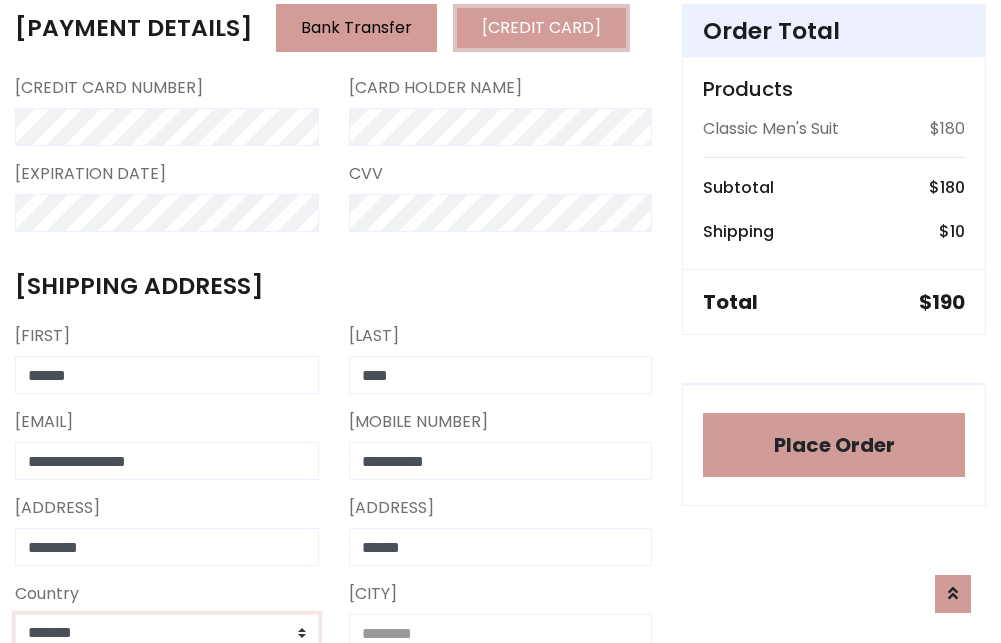 scroll, scrollTop: 583, scrollLeft: 0, axis: vertical 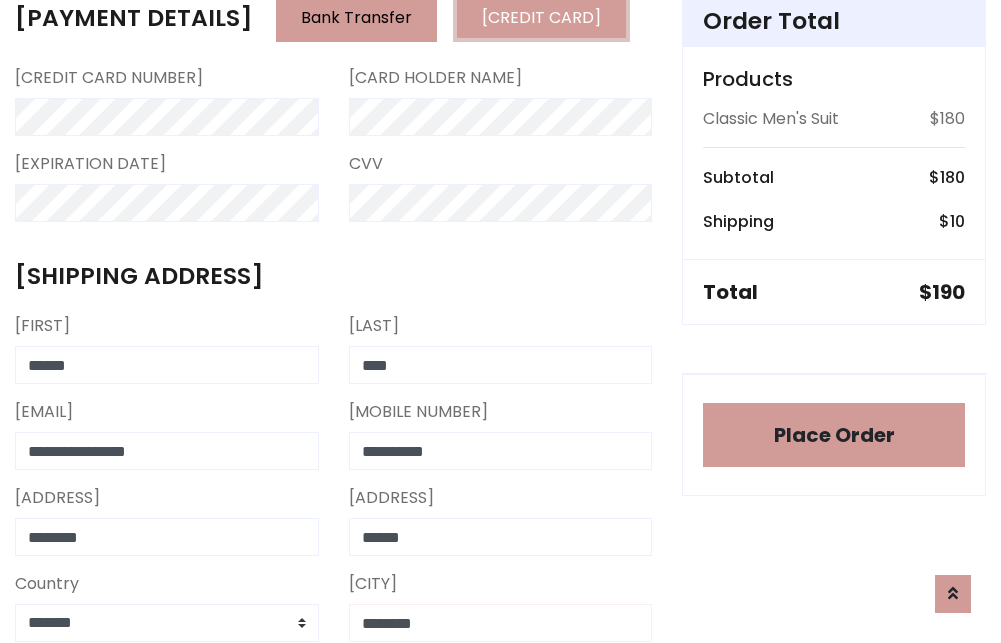 type on "********" 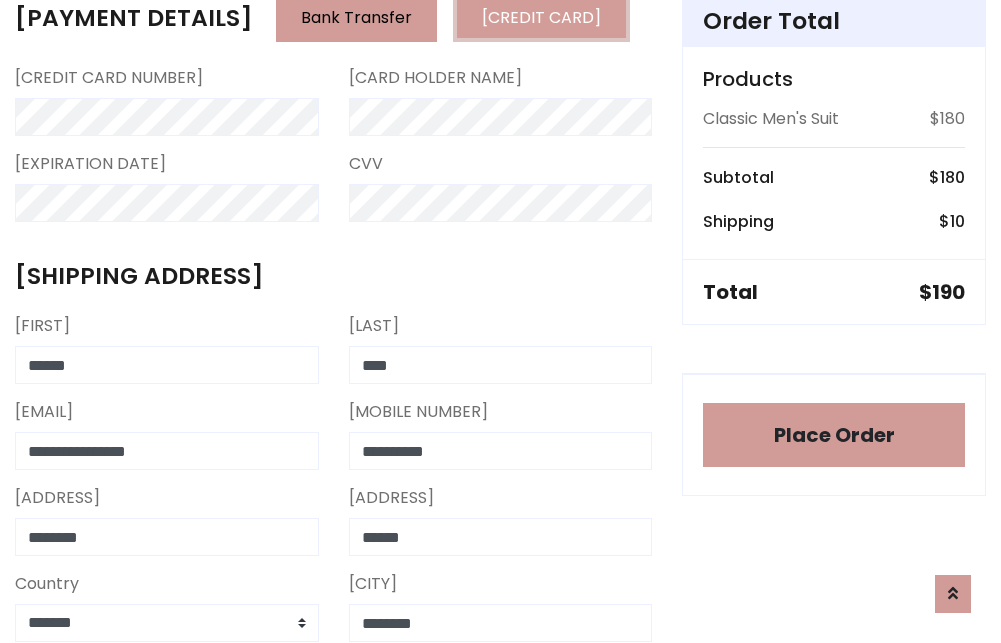 scroll, scrollTop: 971, scrollLeft: 0, axis: vertical 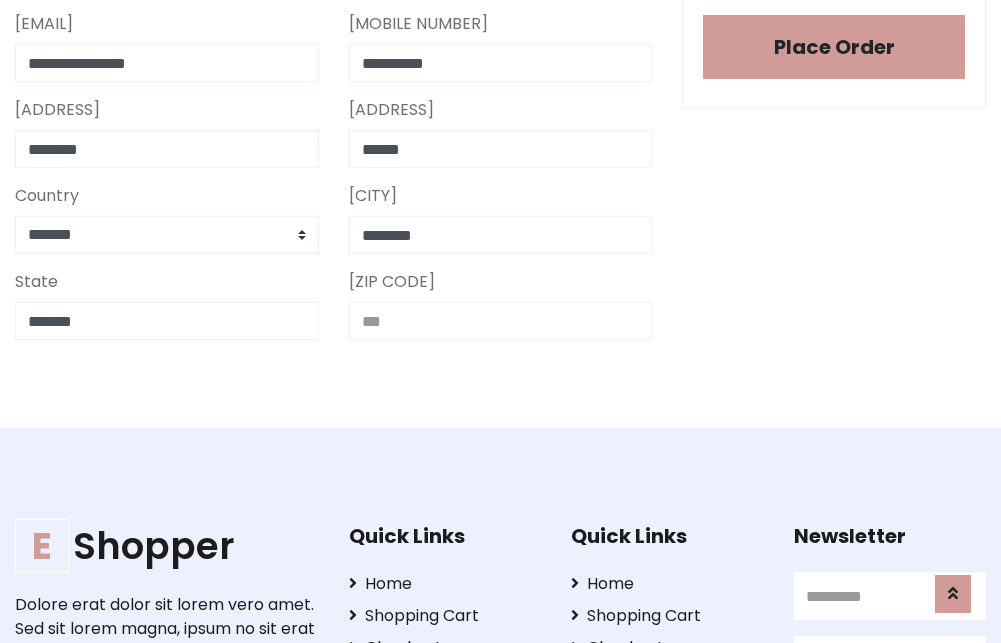 type on "*******" 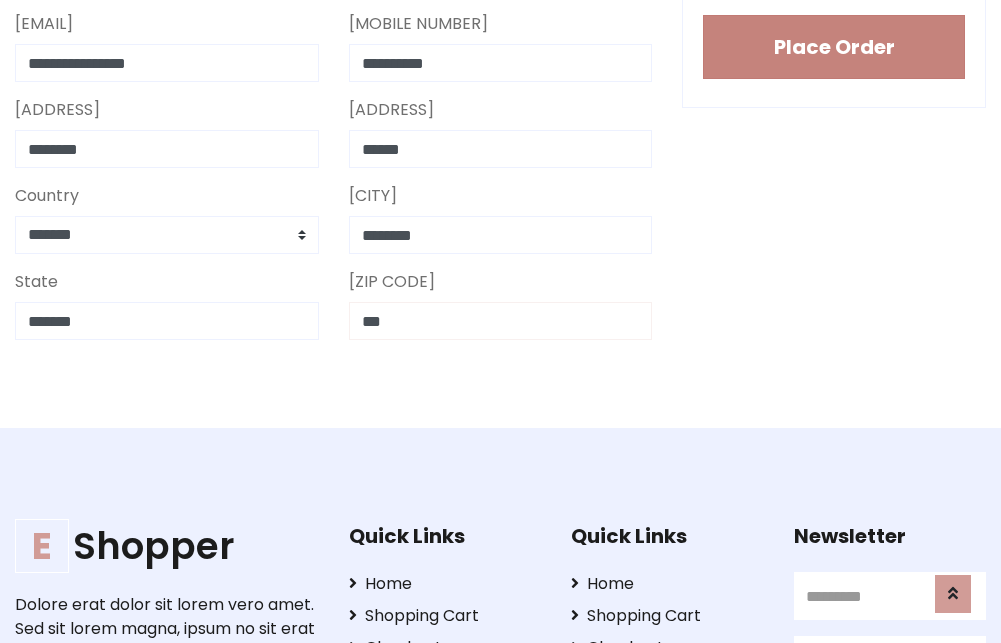 type on "***" 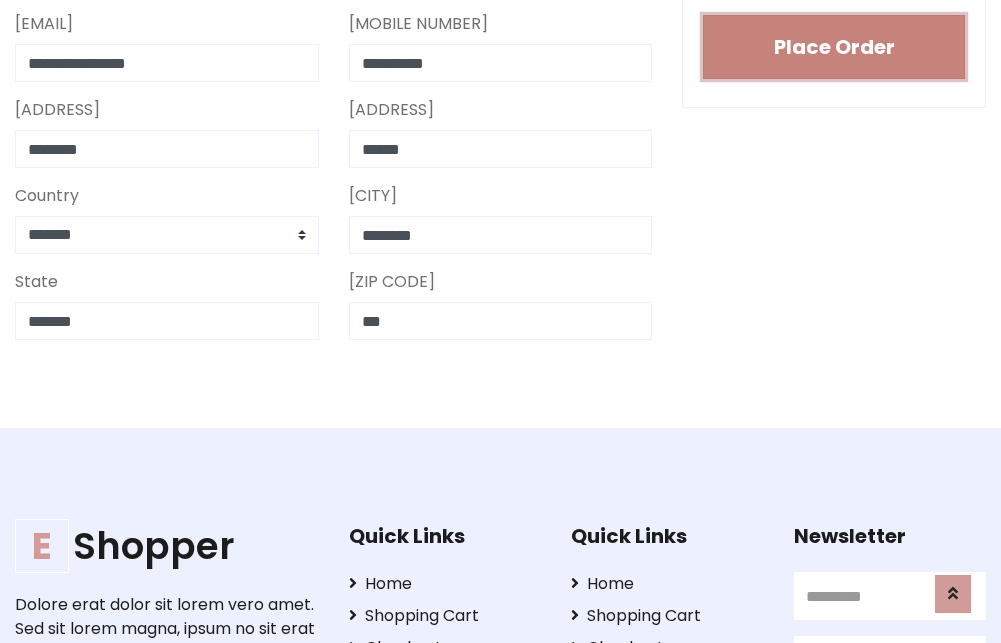 click on "Place Order" at bounding box center (834, 47) 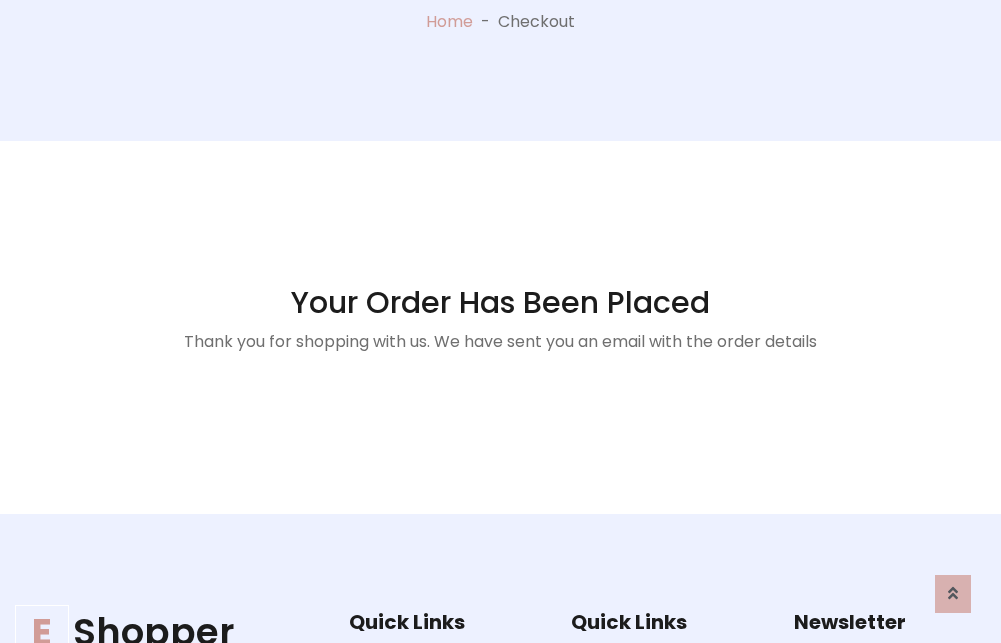 scroll, scrollTop: 0, scrollLeft: 0, axis: both 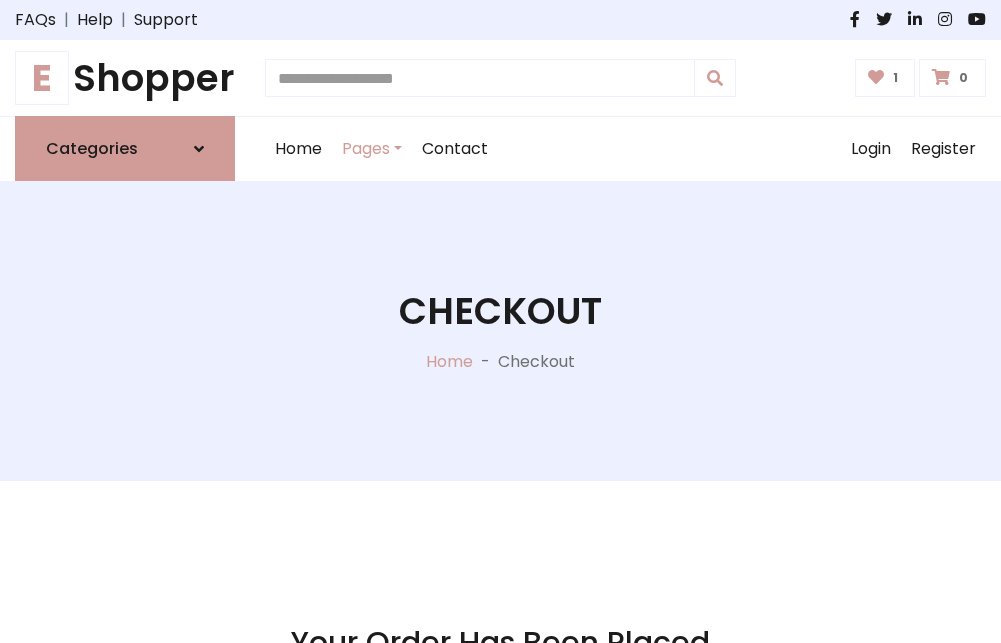 click on "E" at bounding box center (42, 78) 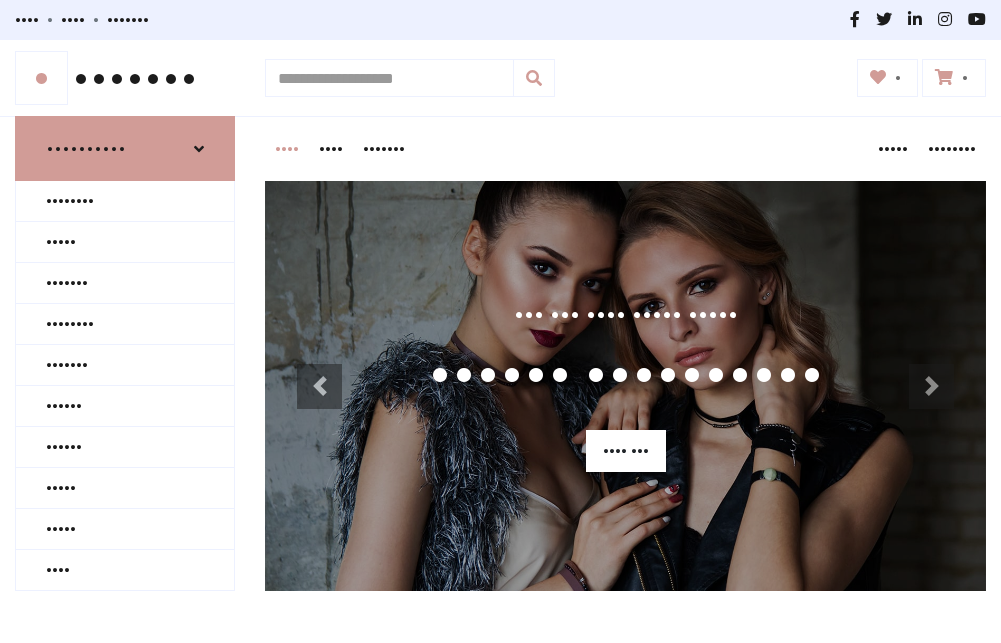 scroll, scrollTop: 0, scrollLeft: 0, axis: both 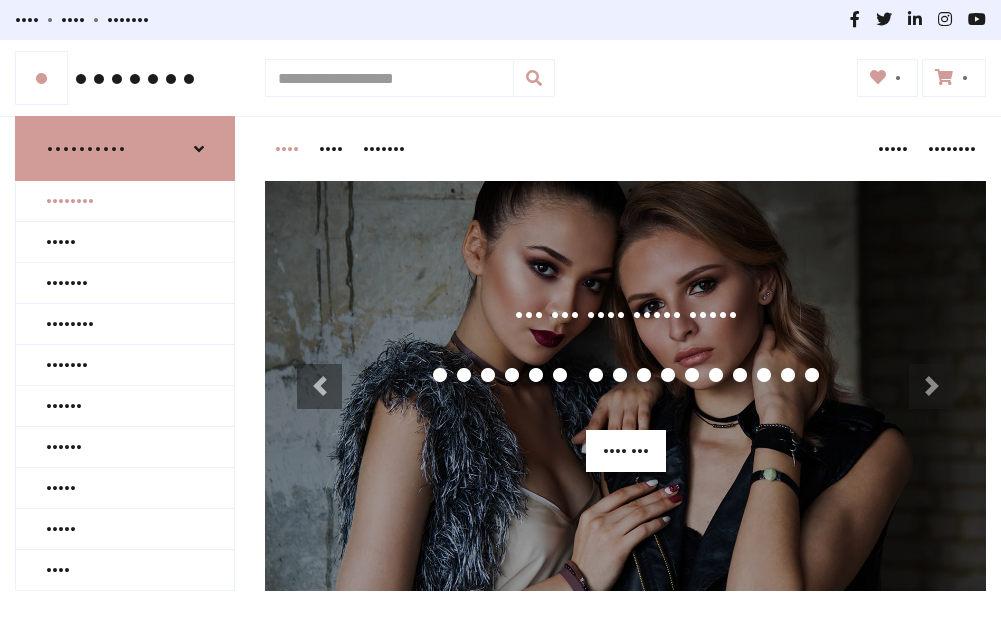 click on "••••••••" at bounding box center (125, 201) 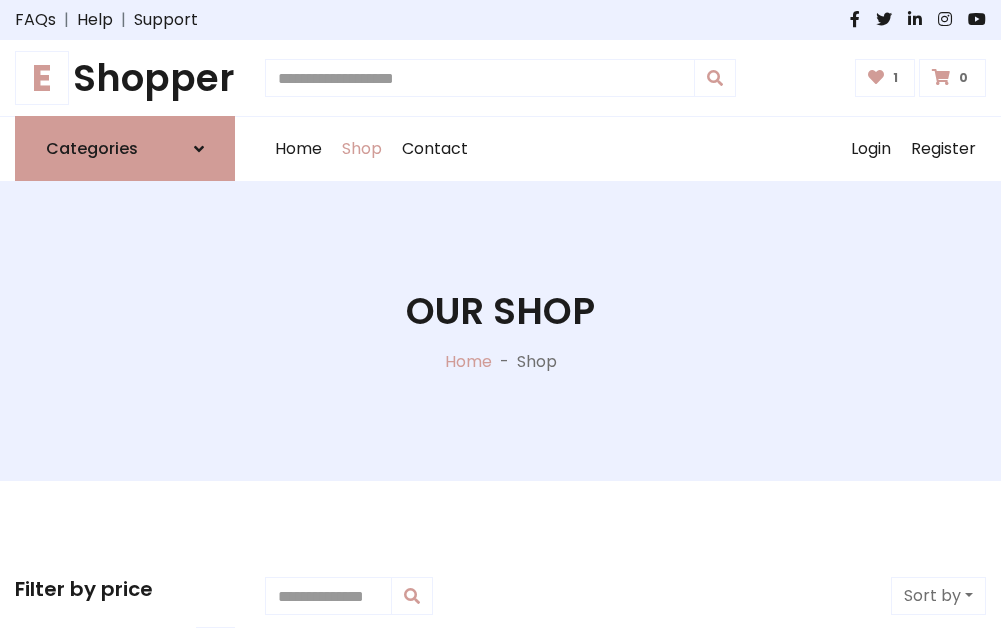 scroll, scrollTop: 0, scrollLeft: 0, axis: both 